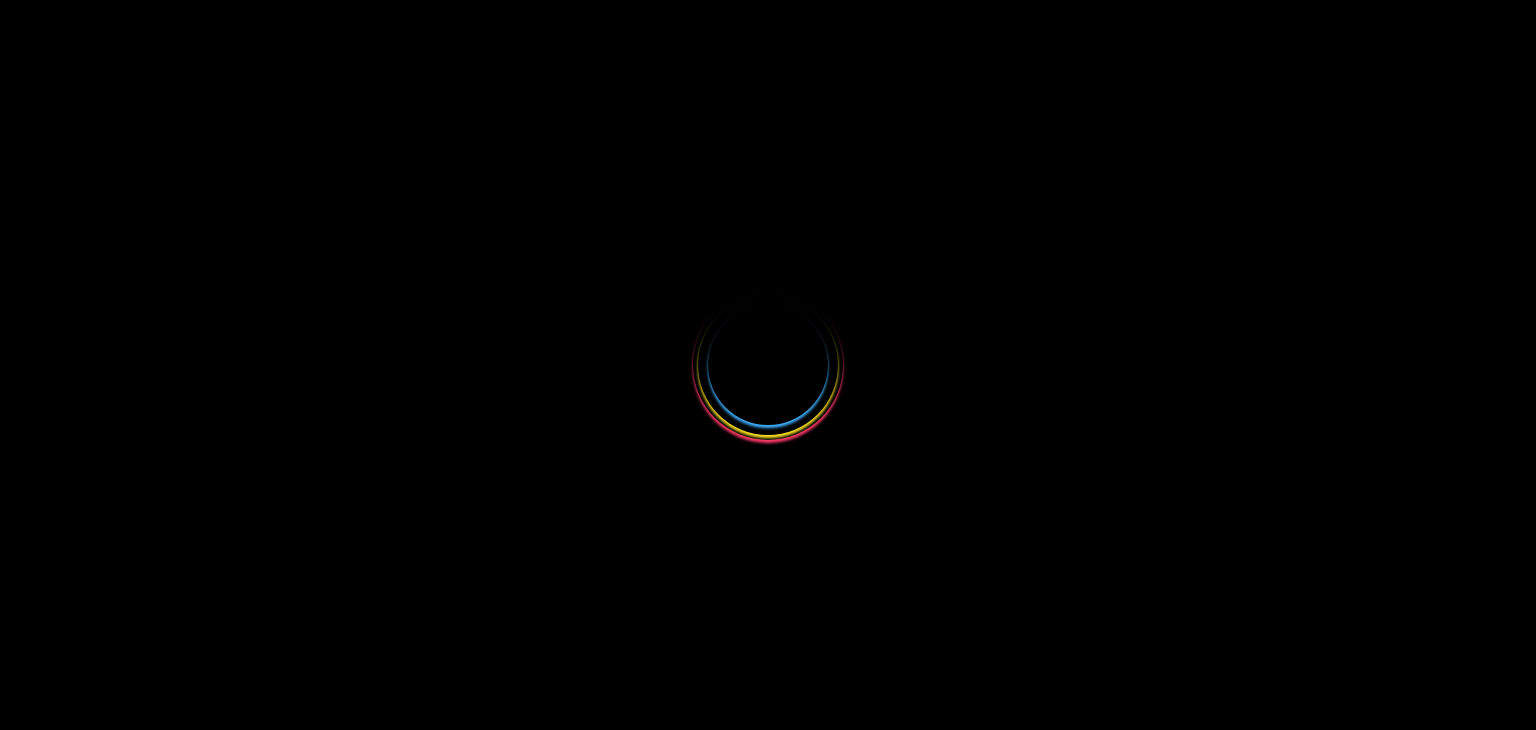 scroll, scrollTop: 0, scrollLeft: 0, axis: both 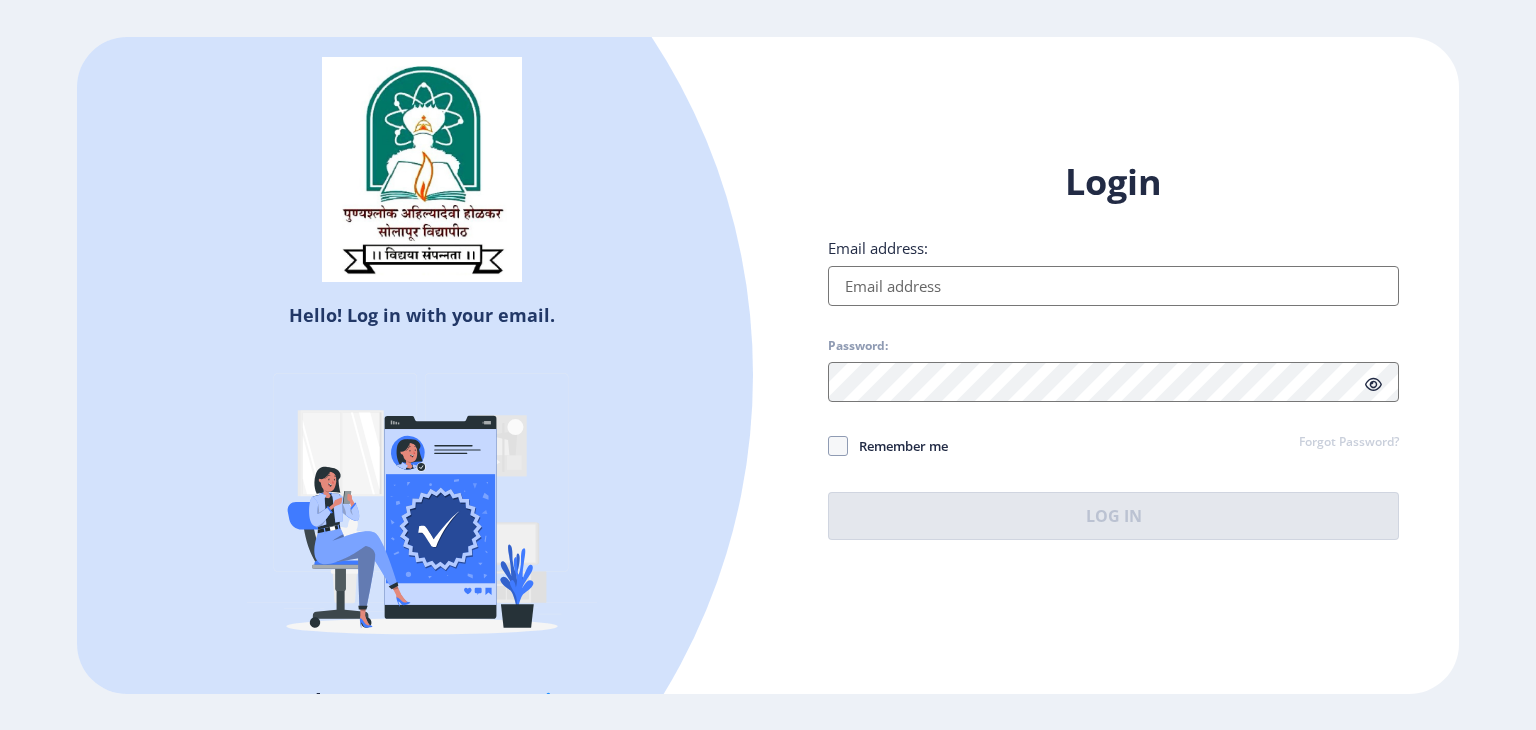 type on "[EMAIL]" 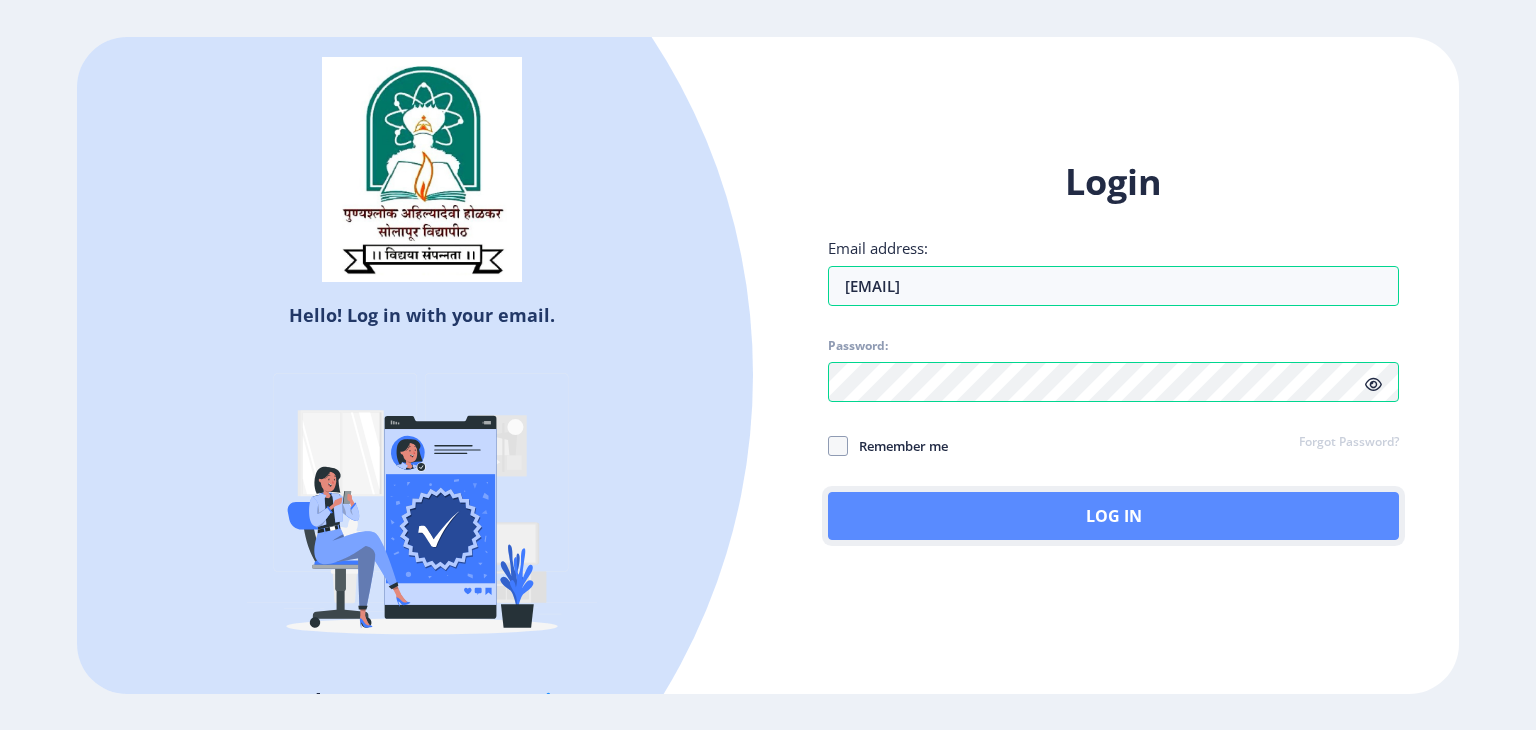 click on "Log In" 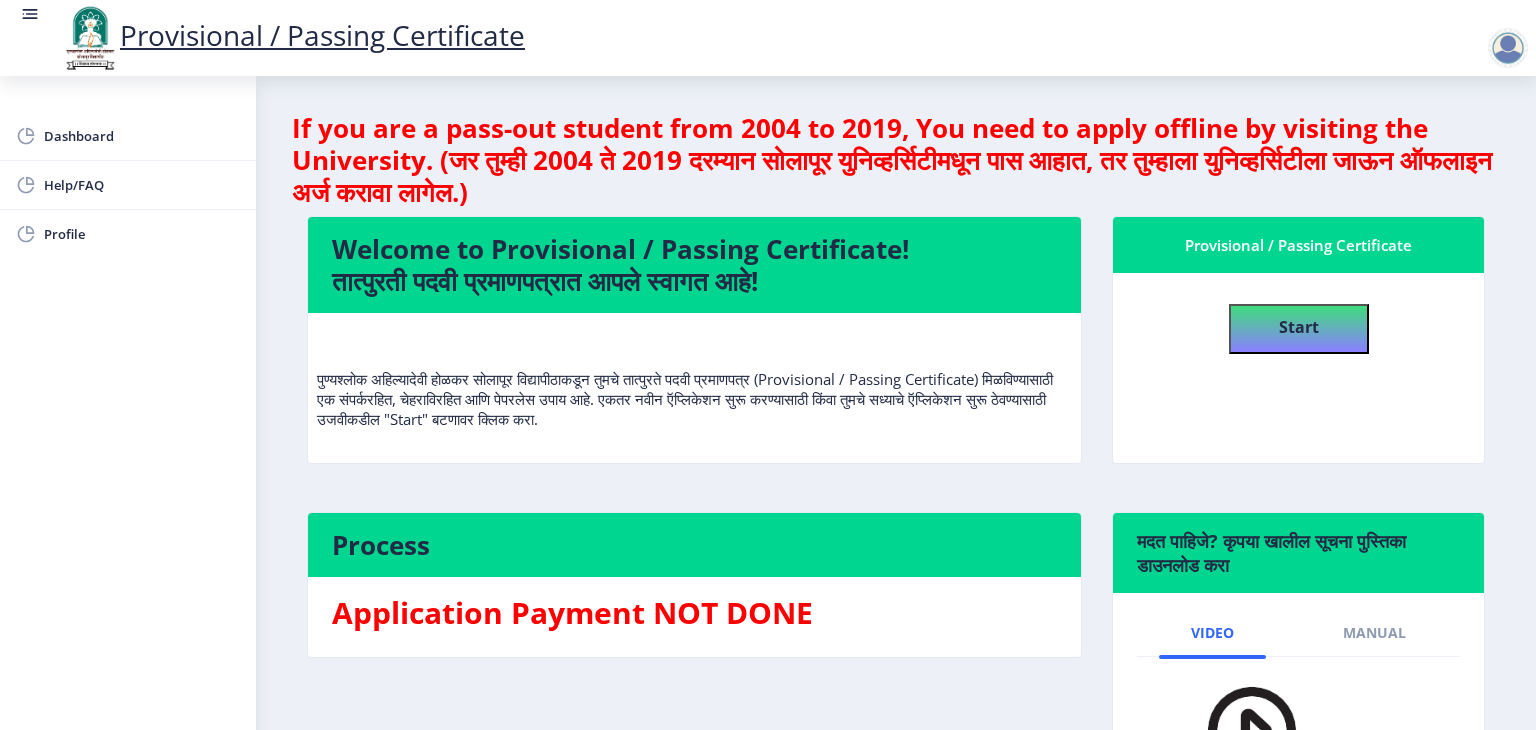 click on "Start" 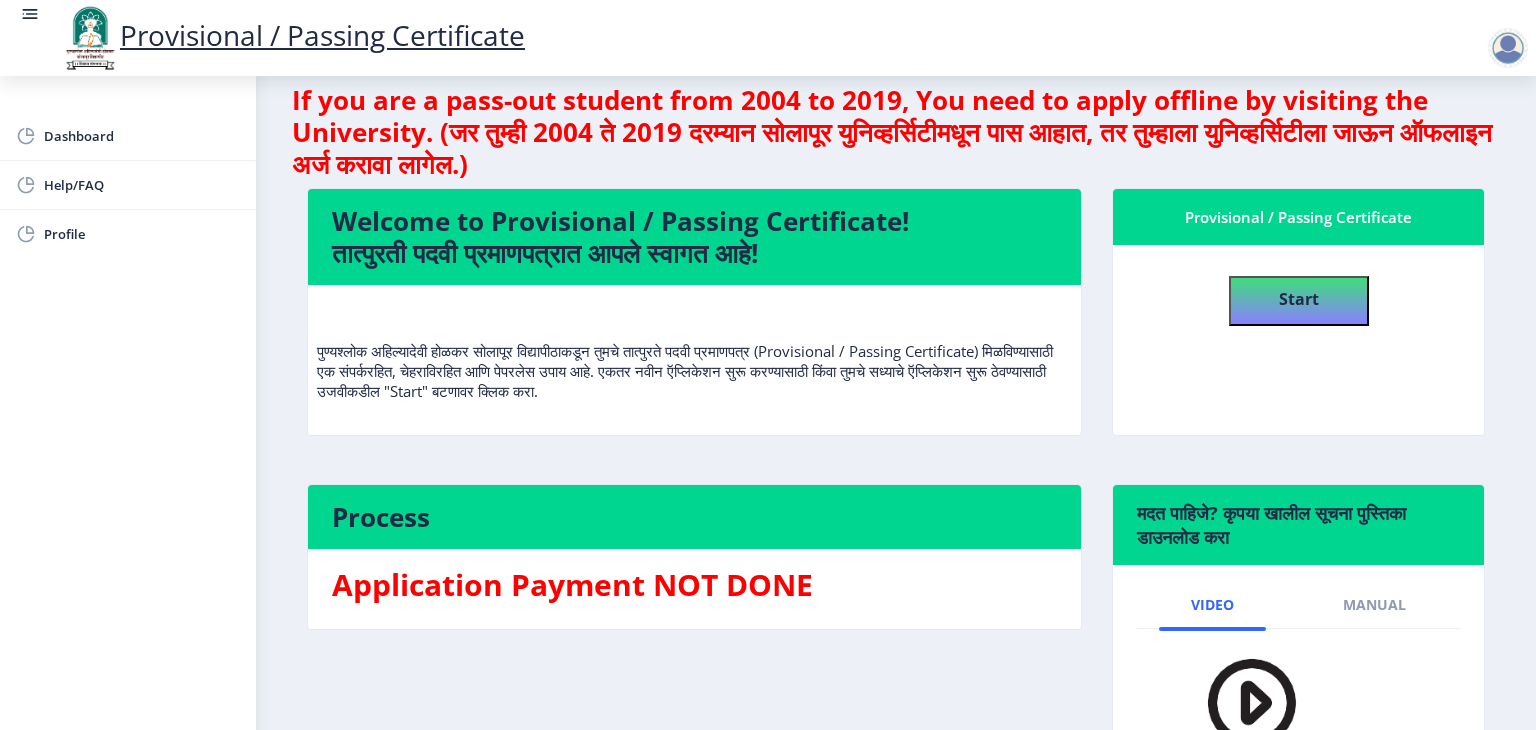 scroll, scrollTop: 0, scrollLeft: 0, axis: both 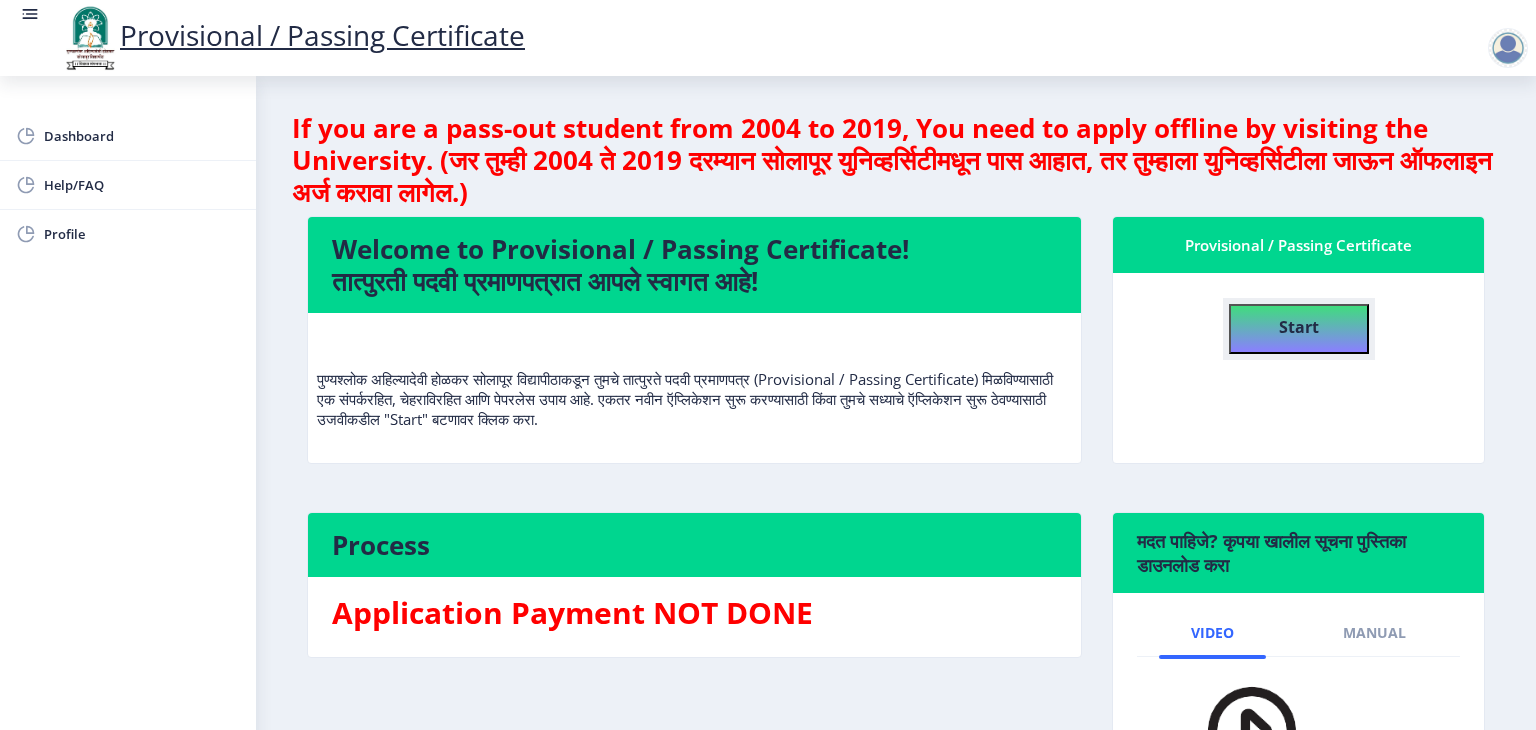 click on "Start" 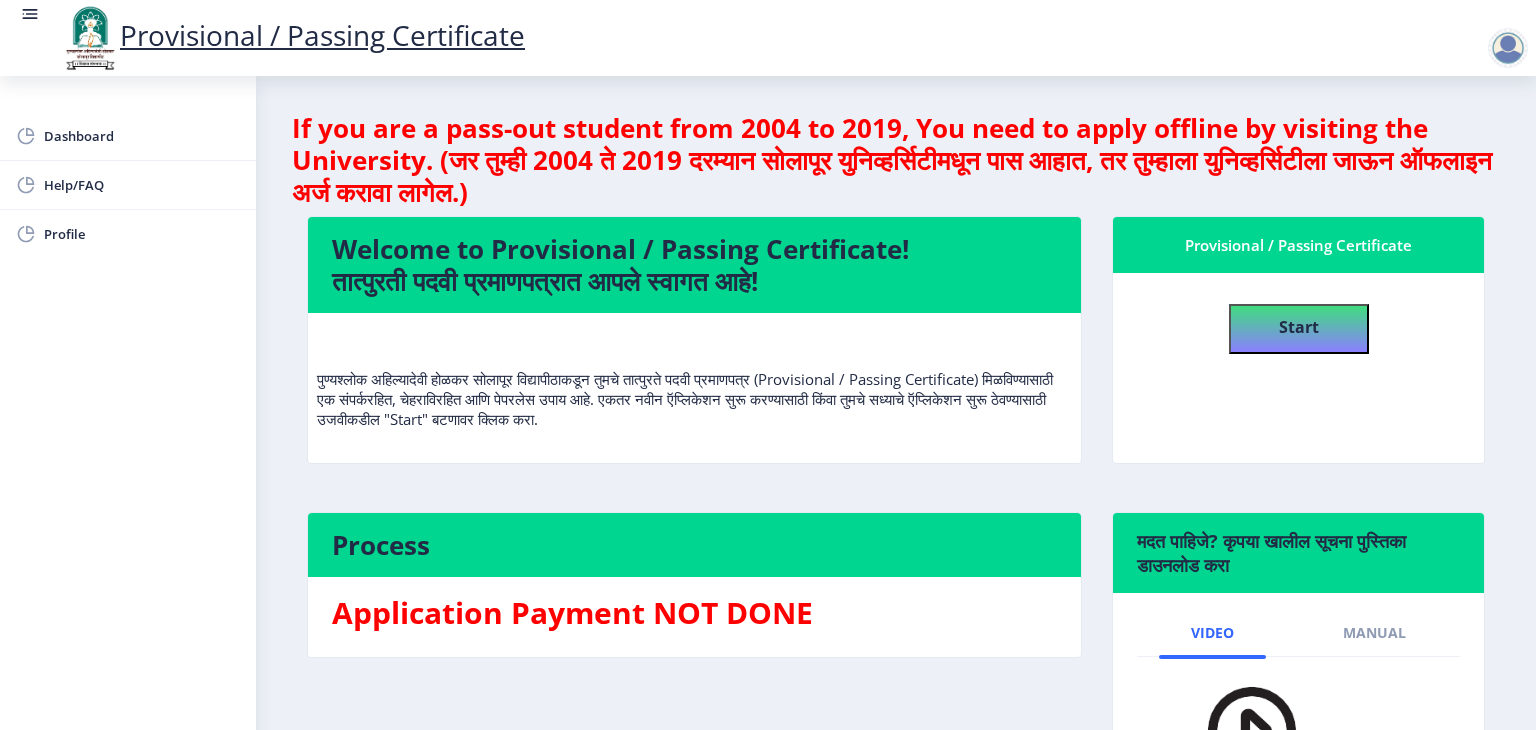 select 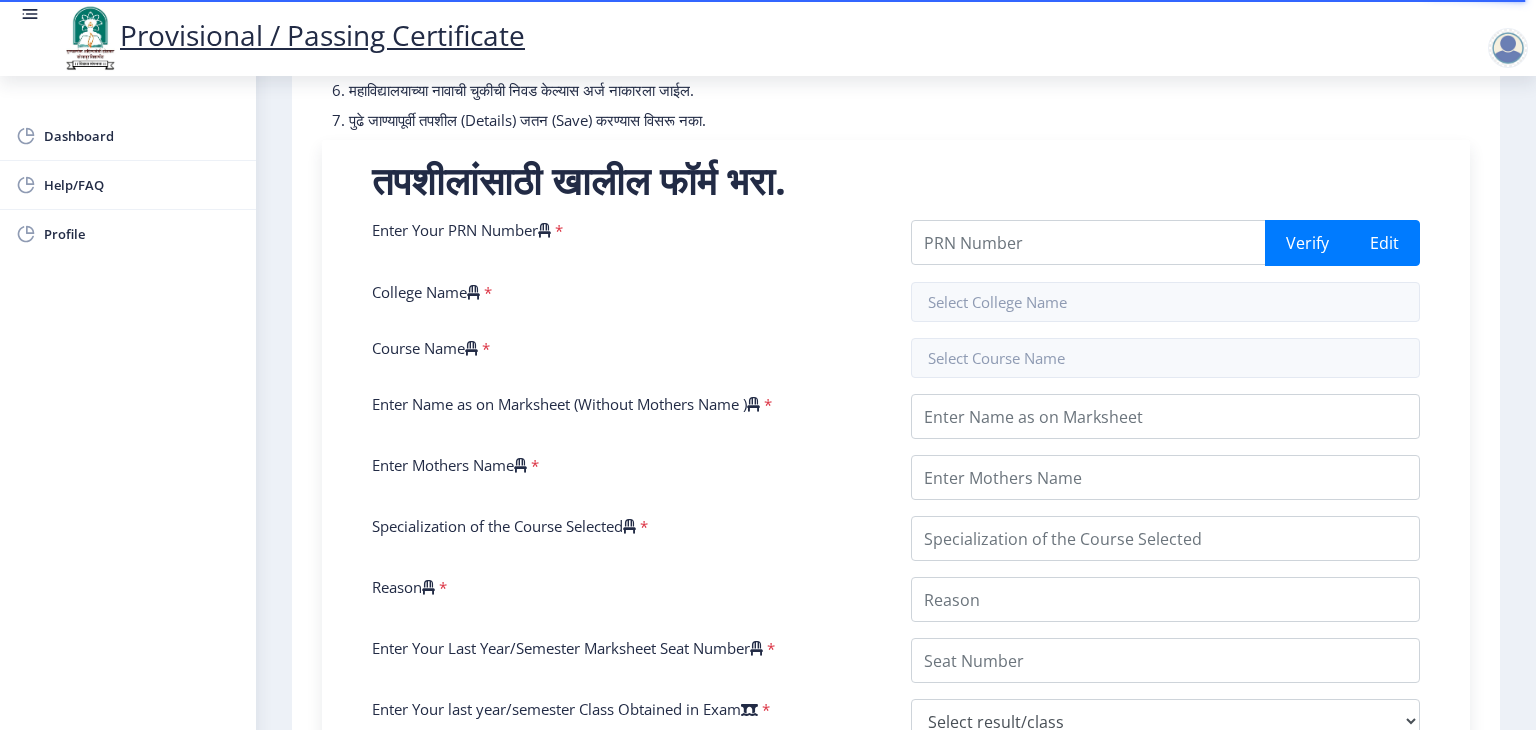 scroll, scrollTop: 290, scrollLeft: 0, axis: vertical 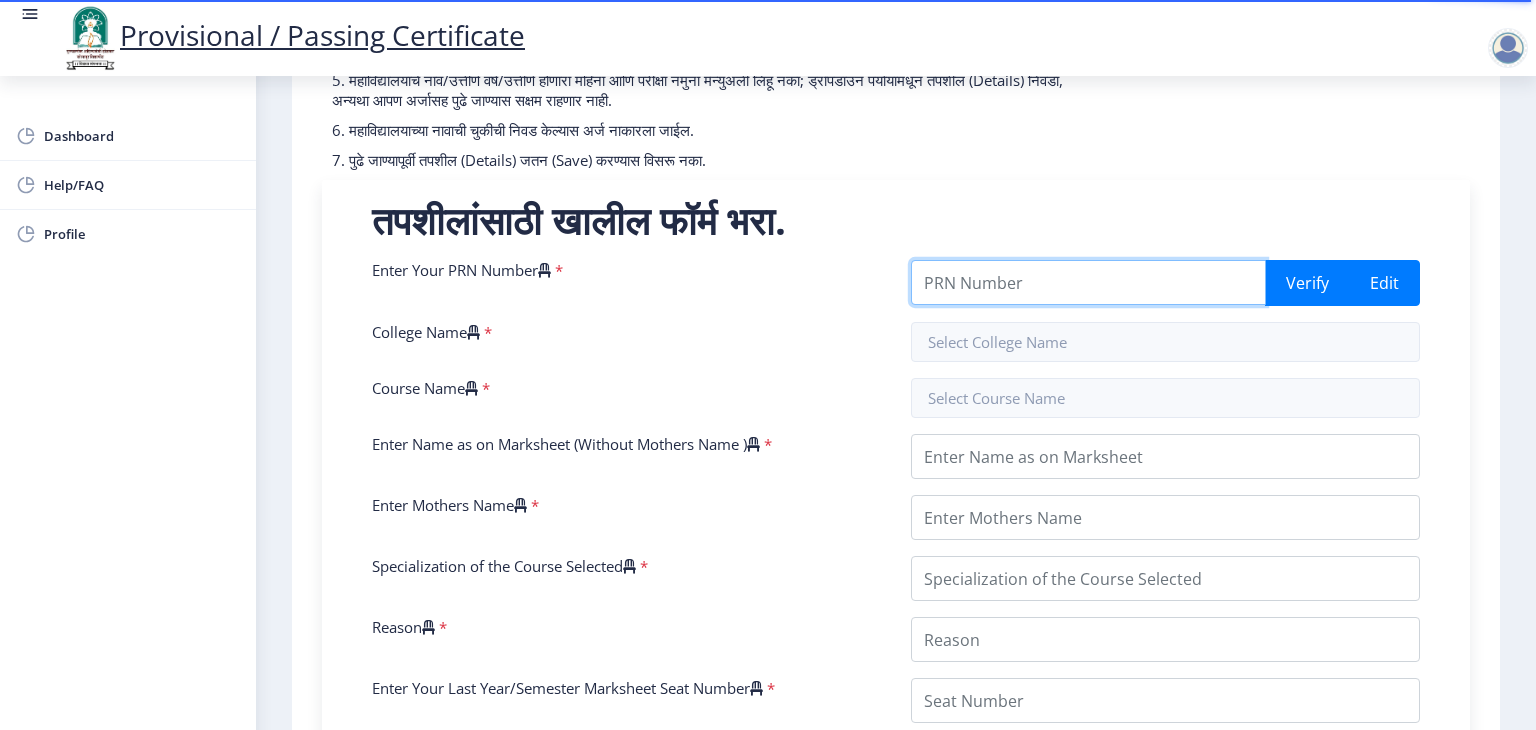 click on "Enter Your PRN Number" at bounding box center (1088, 282) 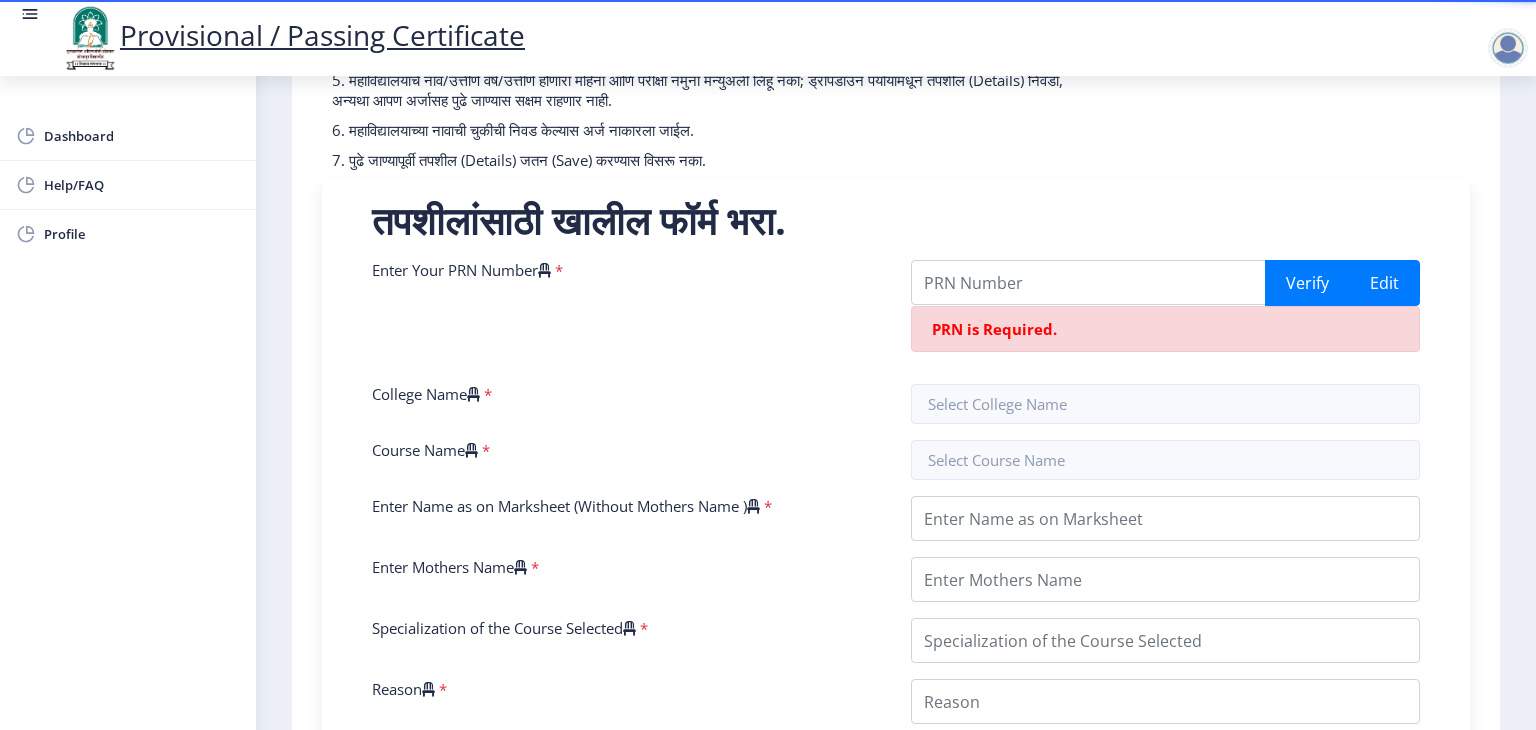 click on "तपशीलांसाठी खालील फॉर्म भरा.   Enter Your PRN Number    * Verify Edit PRN is Required. College Name   * Course Name   *  Enter Name as on Marksheet (Without Mothers Name )   *  Enter Mothers Name    *  Specialization of the Course Selected    *  Reason    *  Enter Your Last Year/Semester Marksheet Seat Number   * Enter Your last year/semester Class Obtained in Exam   * Select result/class  DISTINCTION   FIRST CLASS   HIGHER SECOND CLASS   SECOND CLASS   PASS CLASS   SUCCESSFUL   OUTSTANDING - EXEMPLARY  Grade O Grade A+ Grade A Grade B+ Grade B Grade C+ Grade C Grade F/FC Grade F Grade D Grade E FIRST CLASS WITH DISTINCTION Select Regular/External   *  Select Regular/External   Regular  External  Special Select ATKT   *  Select AT/KT   None ATKT  Enter Passing Year   *  2025   2024   2023   2022   2021   2020   2019   2018   2017   2016   2015   2014   2013   2012   2011   2010   2009   2008   2007   2006   2005   2004   2003   2002  *" at bounding box center (896, 726) 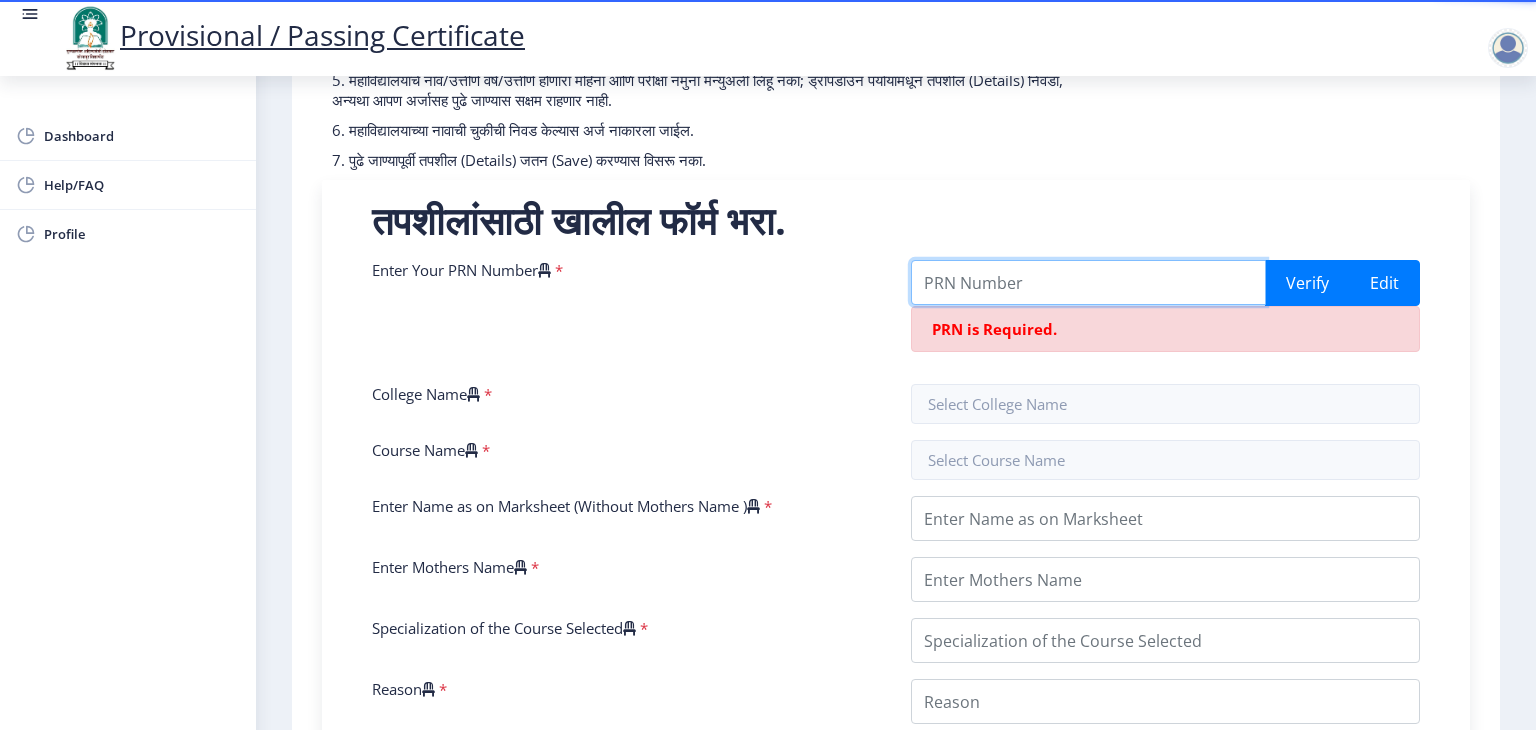 click on "Enter Your PRN Number" at bounding box center (1088, 282) 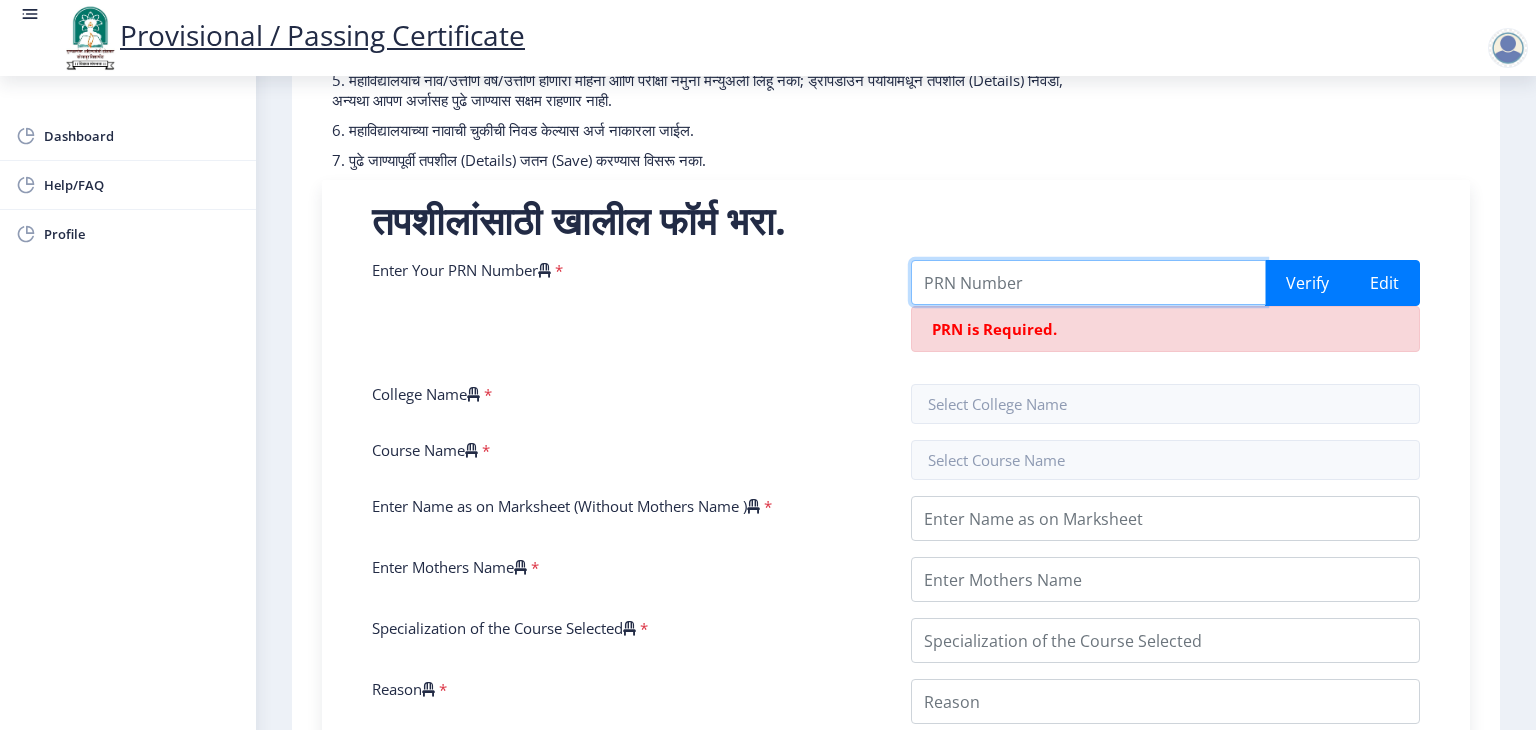 click on "Enter Your PRN Number" at bounding box center [1088, 282] 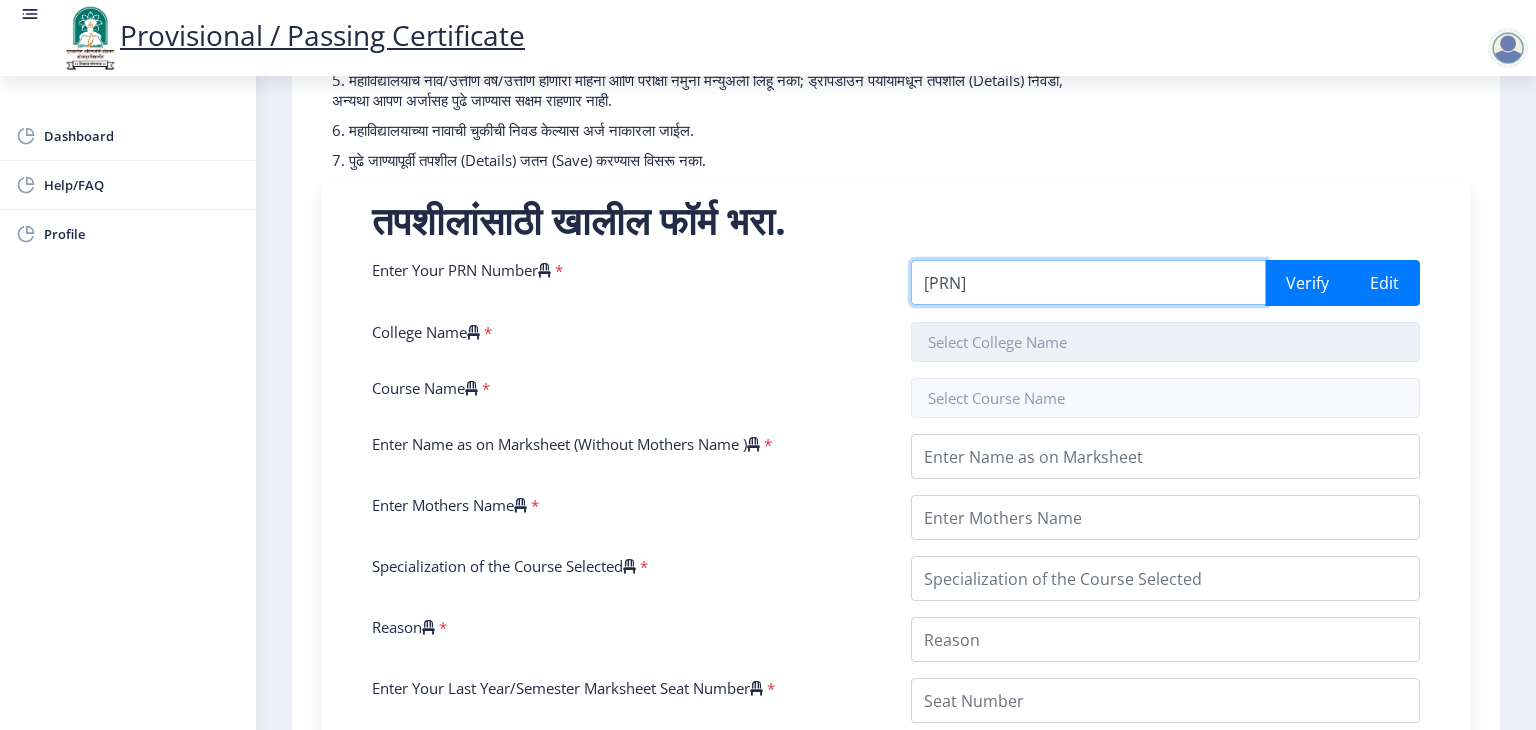 type on "[NUMBER]" 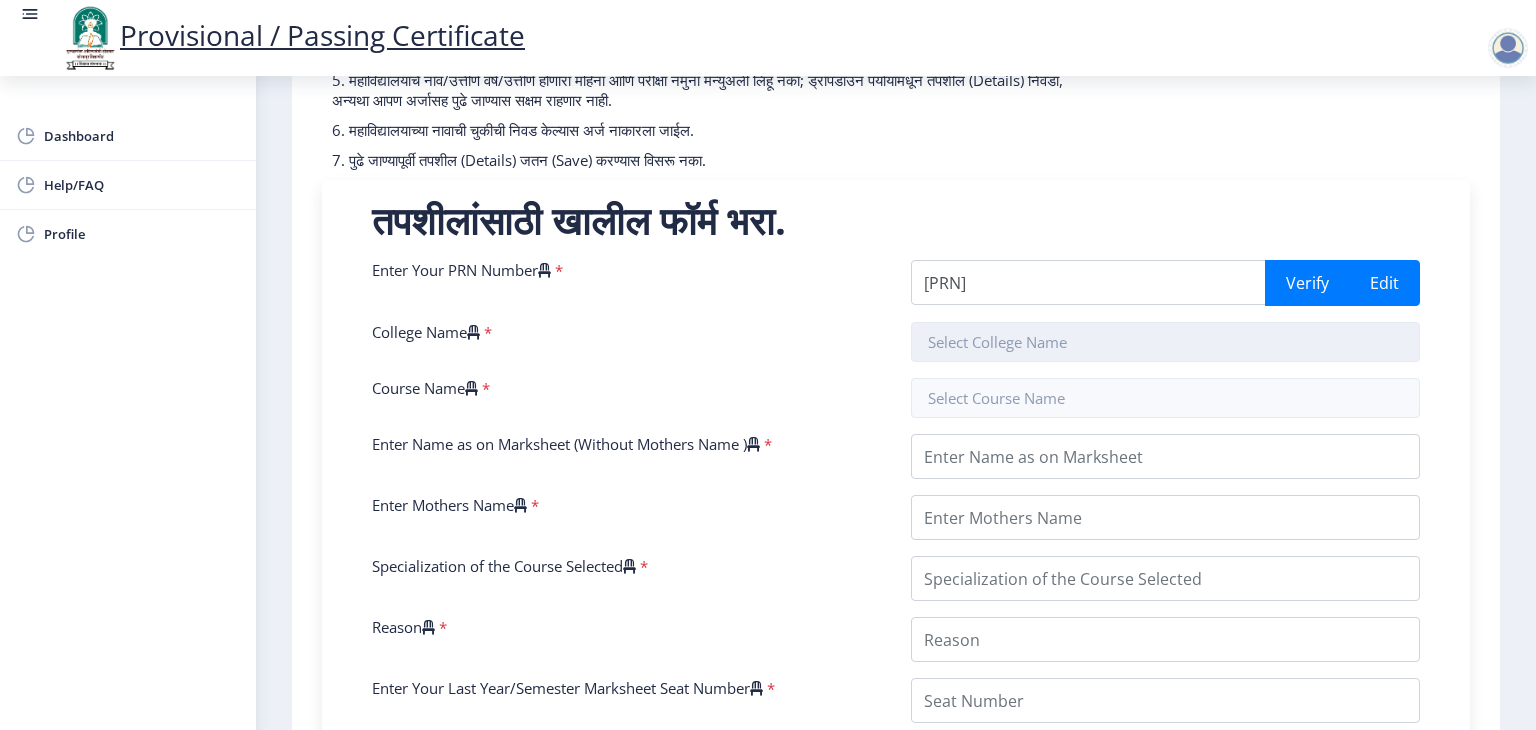 click at bounding box center (1165, 342) 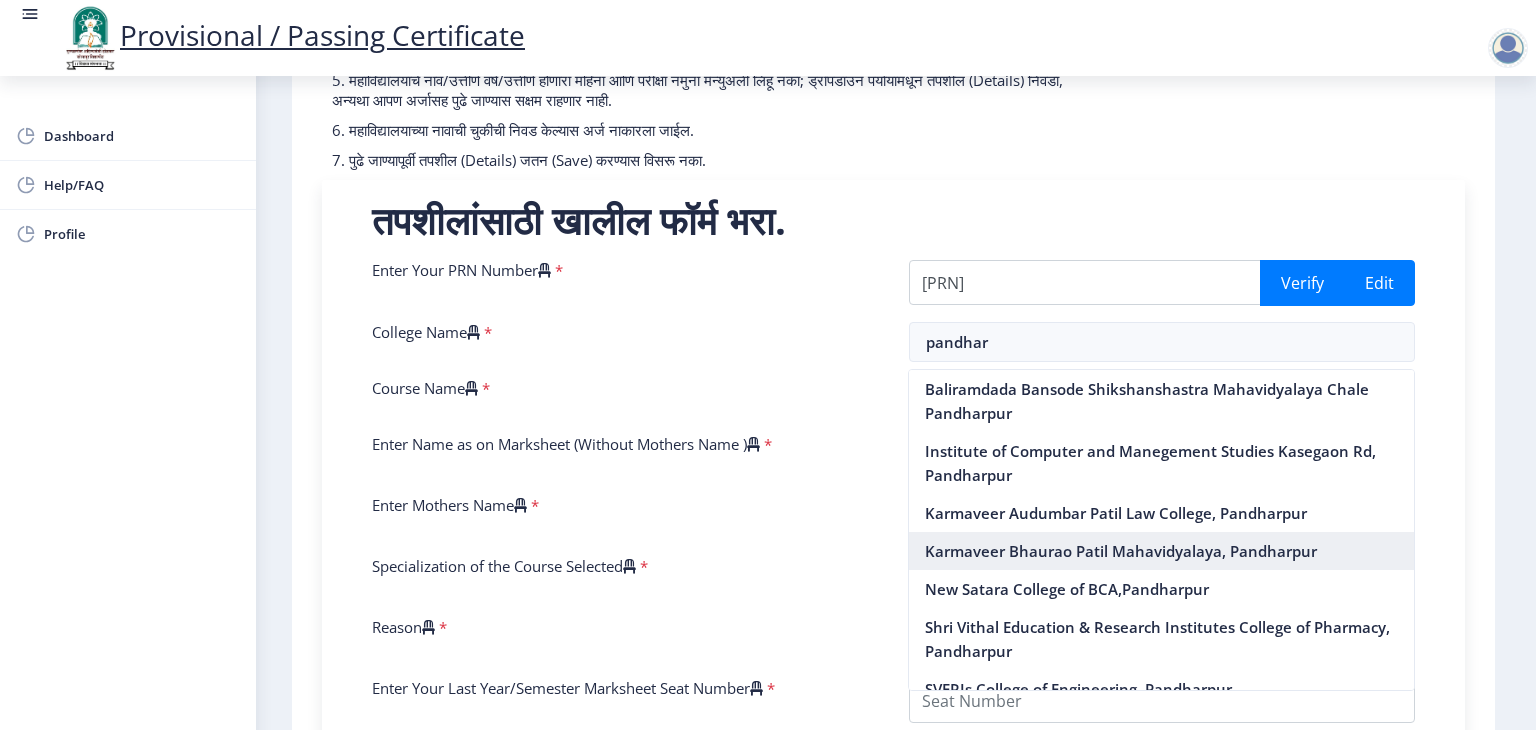 click on "Karmaveer Bhaurao Patil Mahavidyalaya, Pandharpur" at bounding box center (1161, 551) 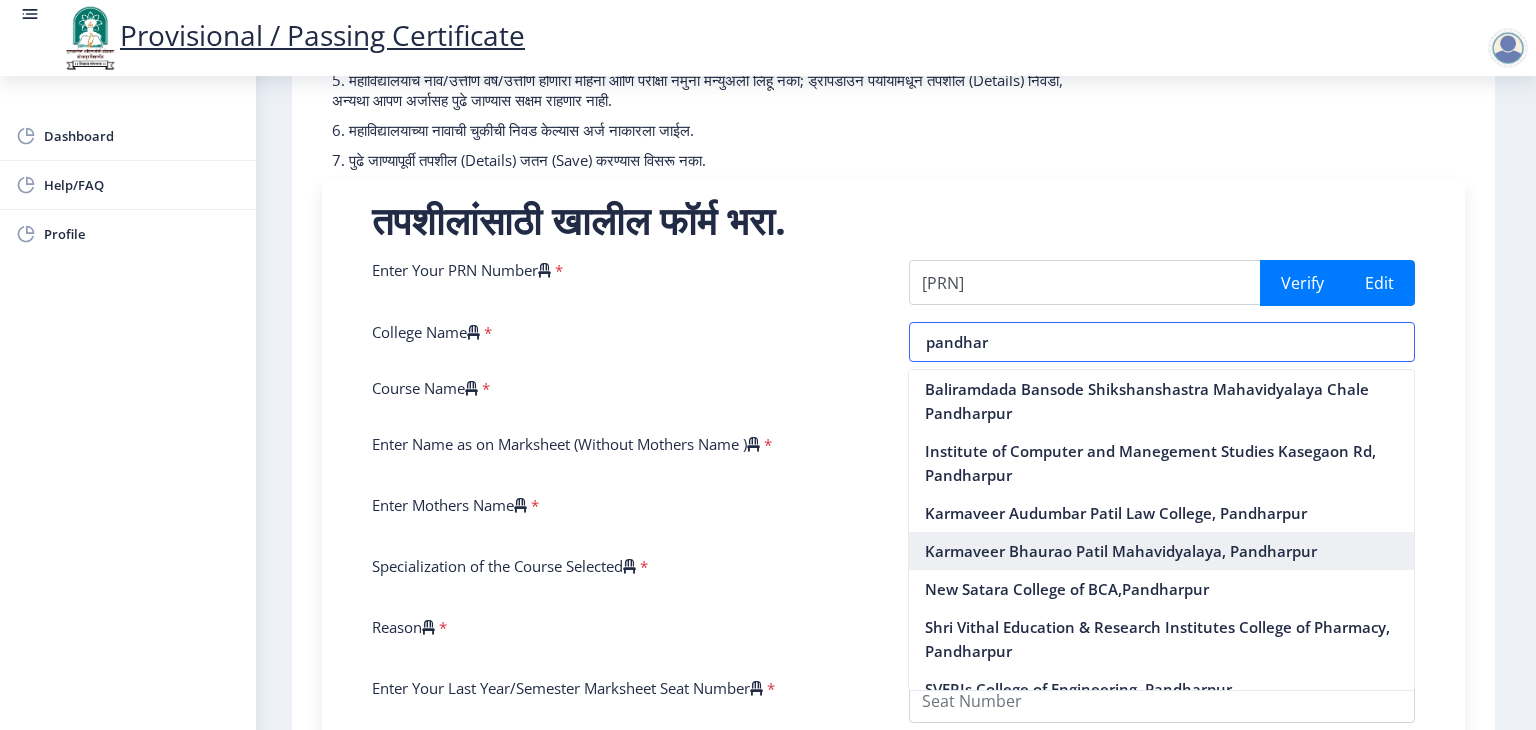 type on "Karmaveer Bhaurao Patil Mahavidyalaya, Pandharpur" 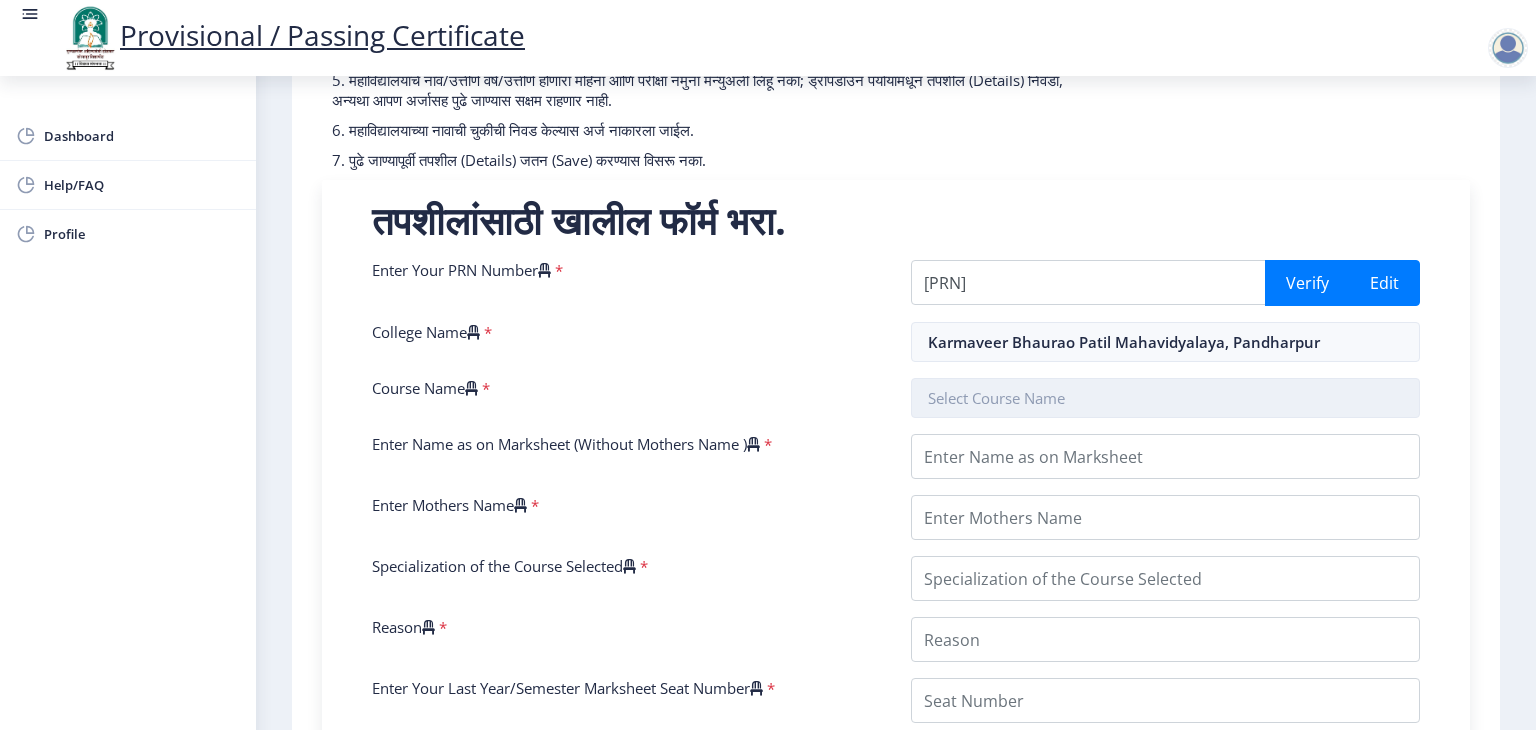 click at bounding box center (1165, 398) 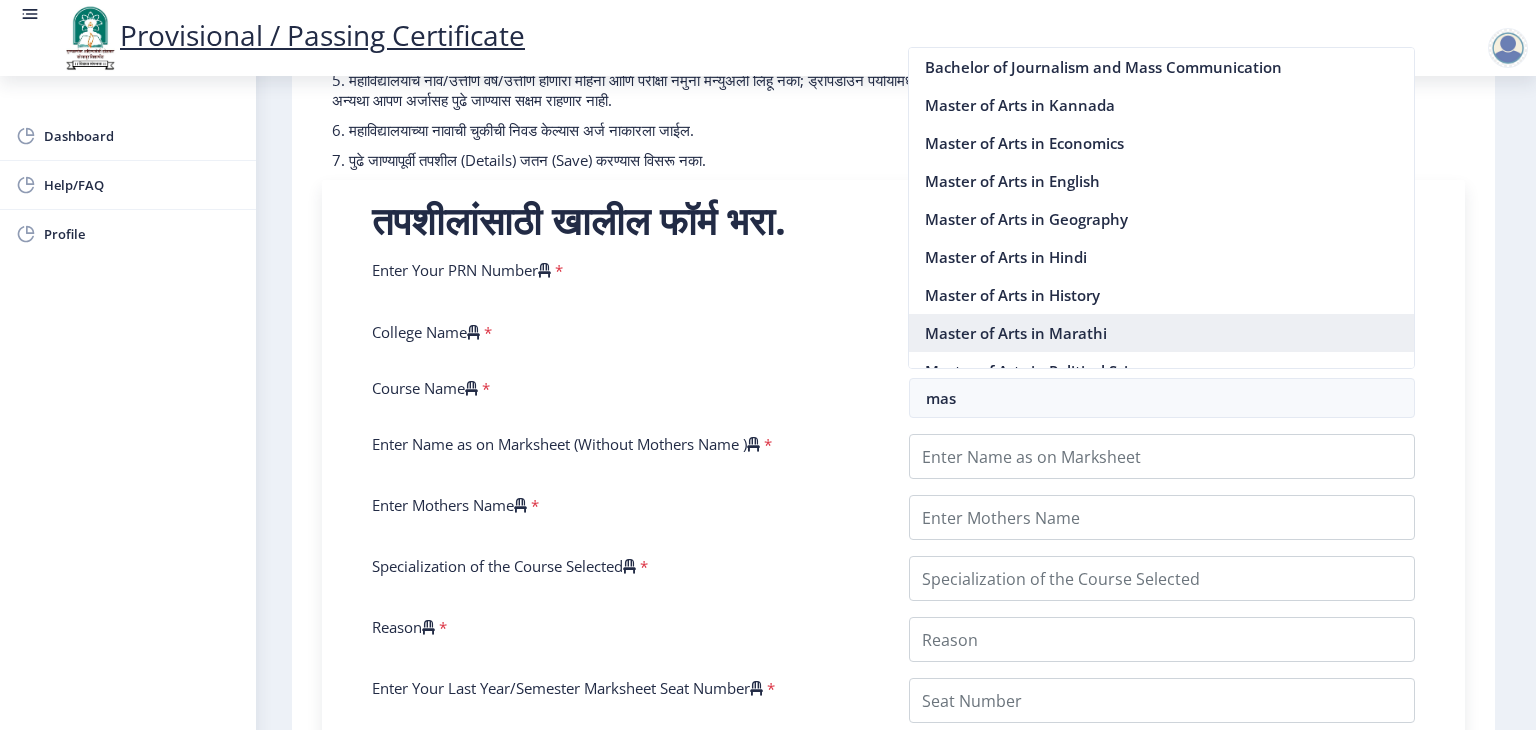 click on "Master of Arts in Marathi" at bounding box center [1161, 333] 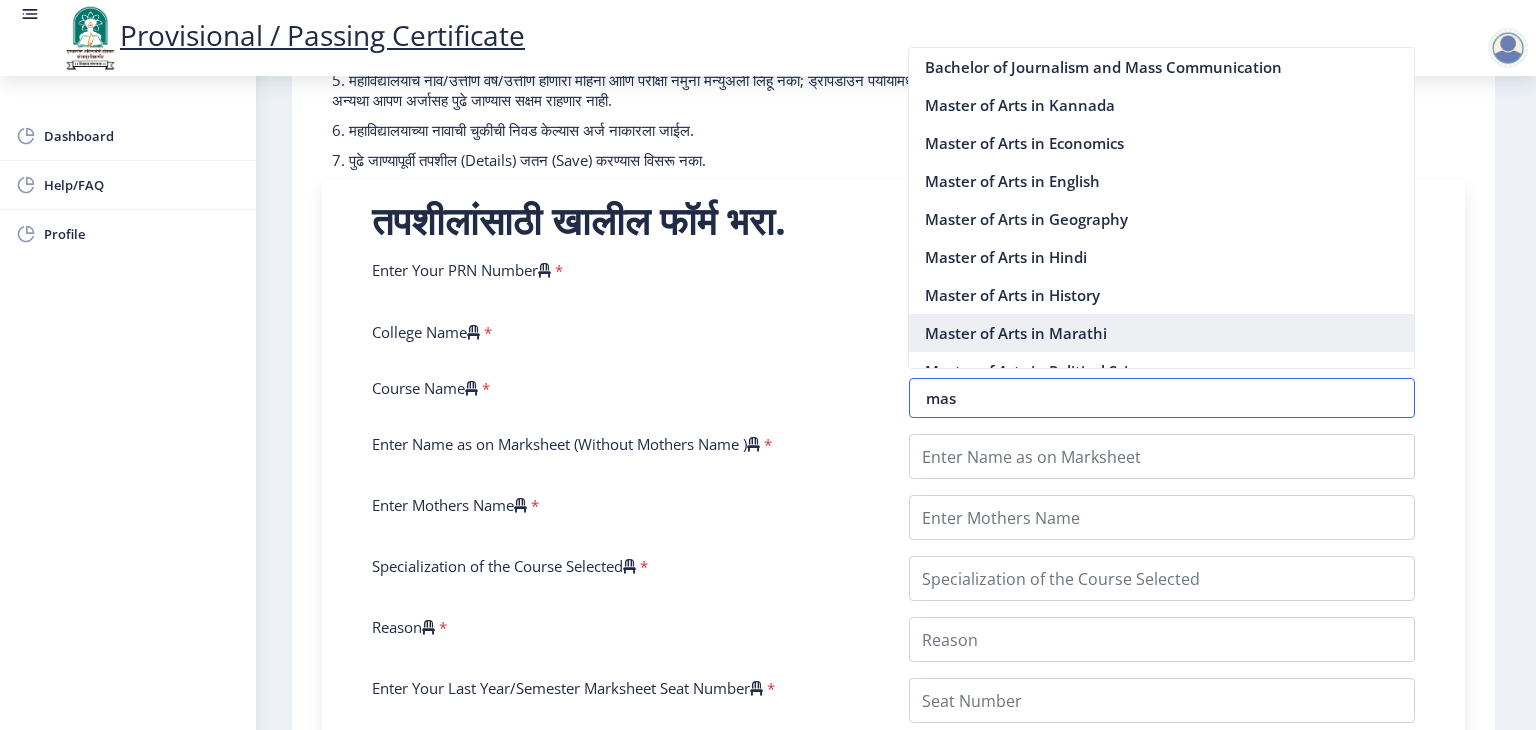 type on "Master of Arts in Marathi" 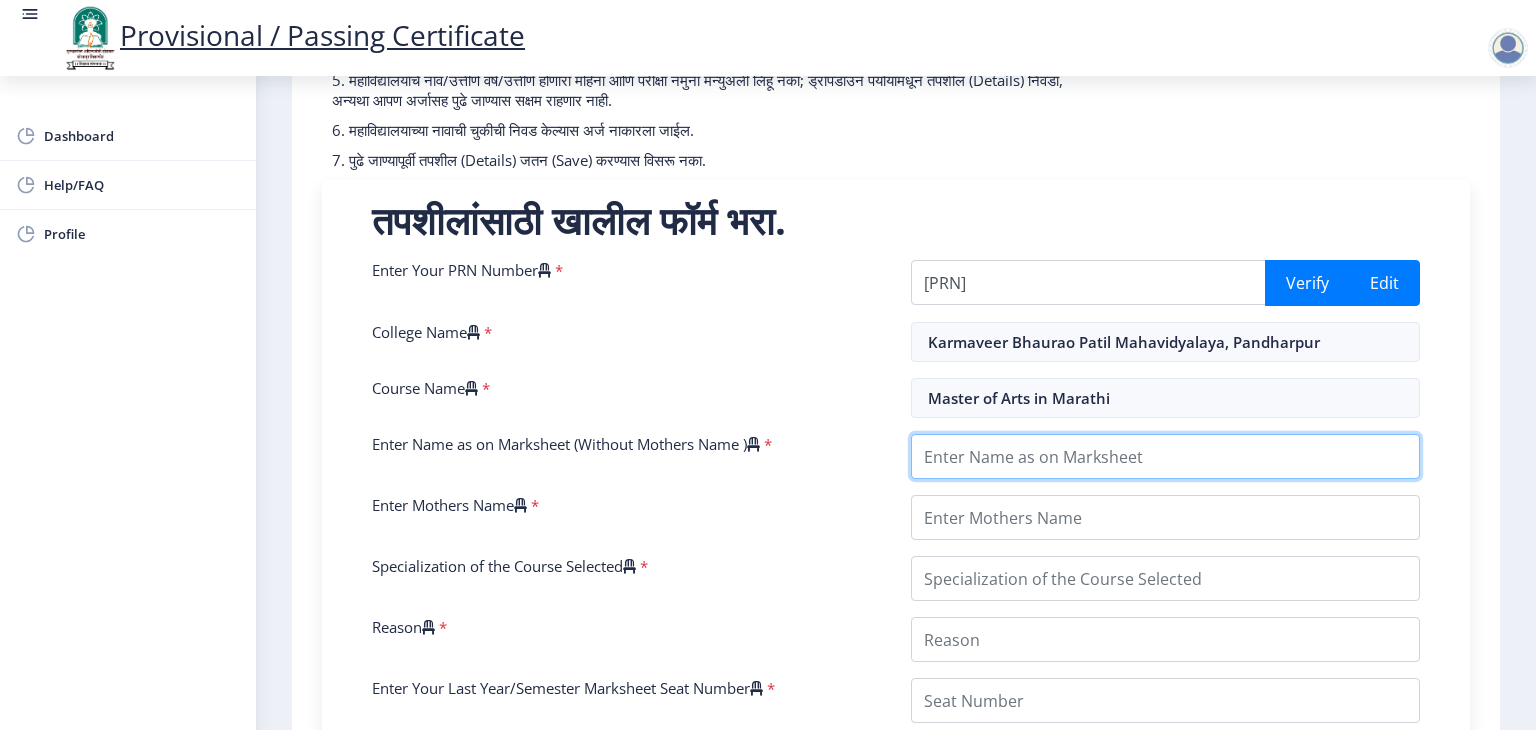 click on "Enter Name as on Marksheet (Without Mothers Name )" at bounding box center [1165, 456] 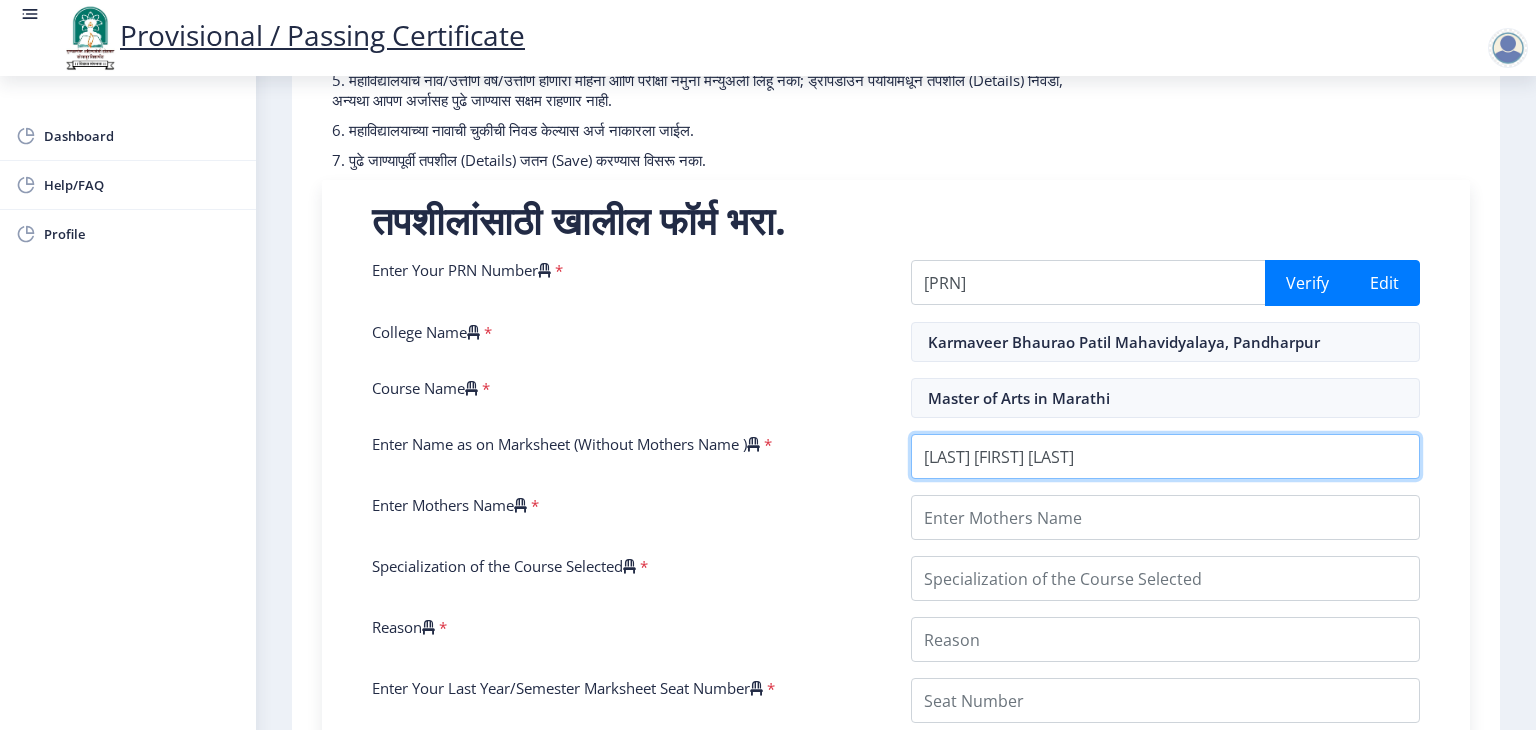 type on "[LAST] [FIRST] [LAST]" 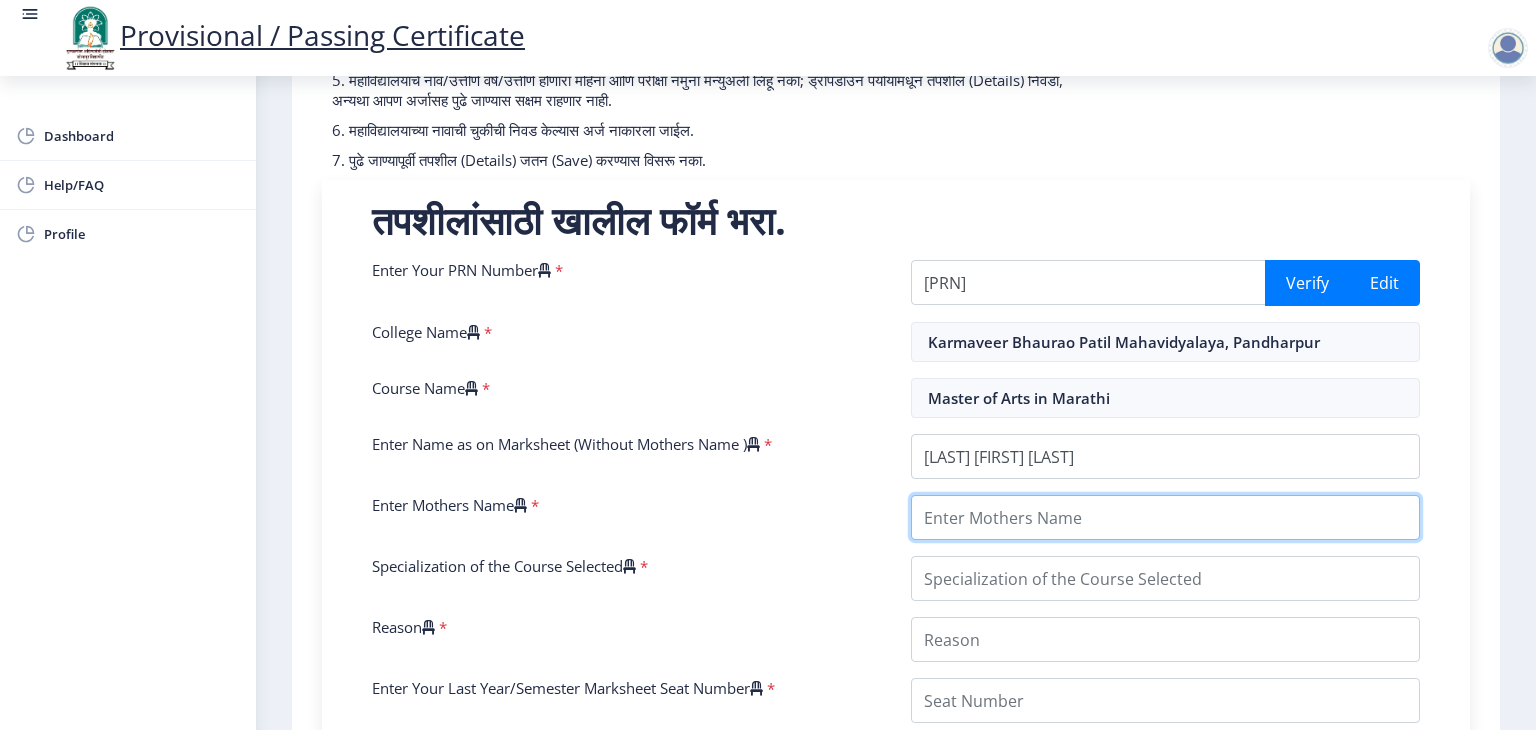 click on "Enter Mothers Name" at bounding box center (1165, 517) 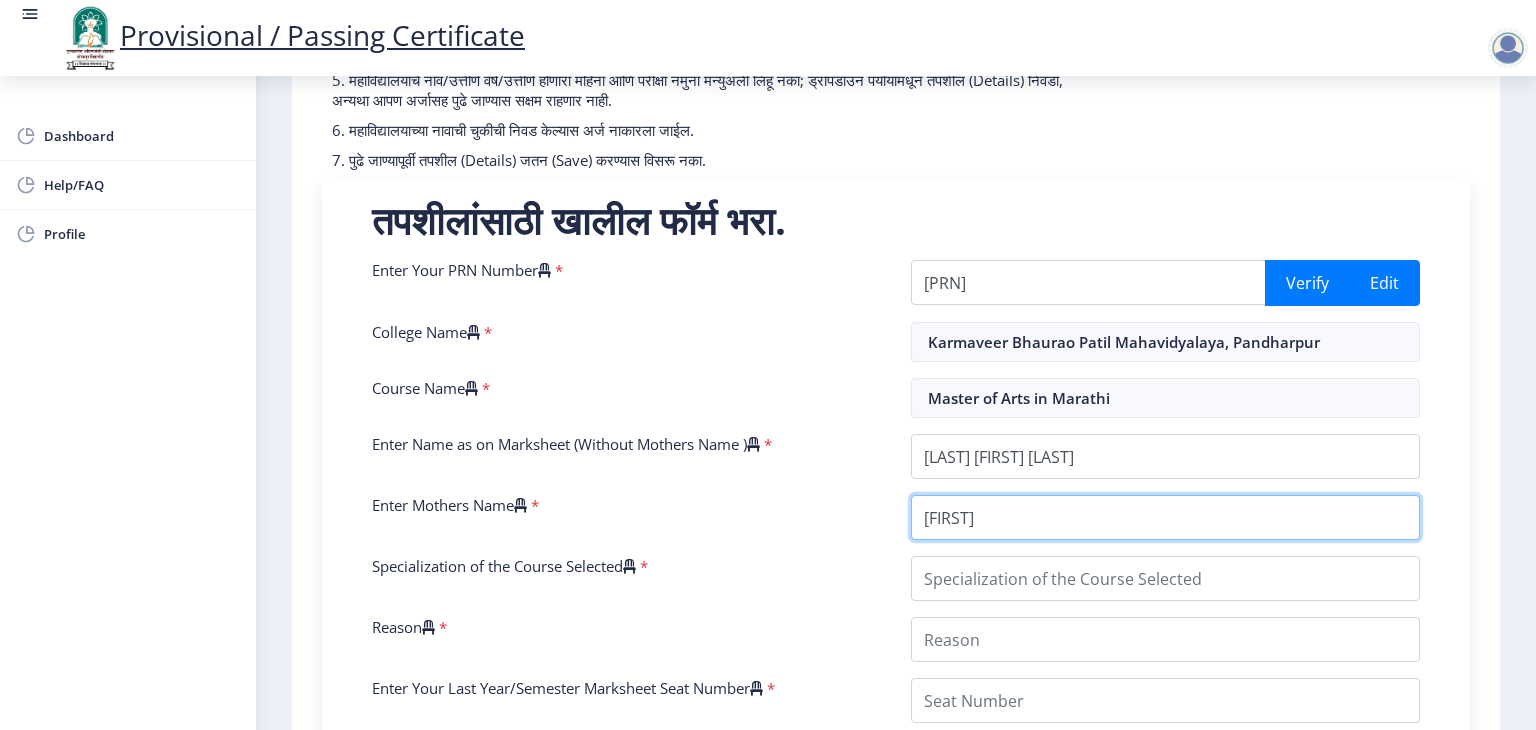 type on "[LAST]" 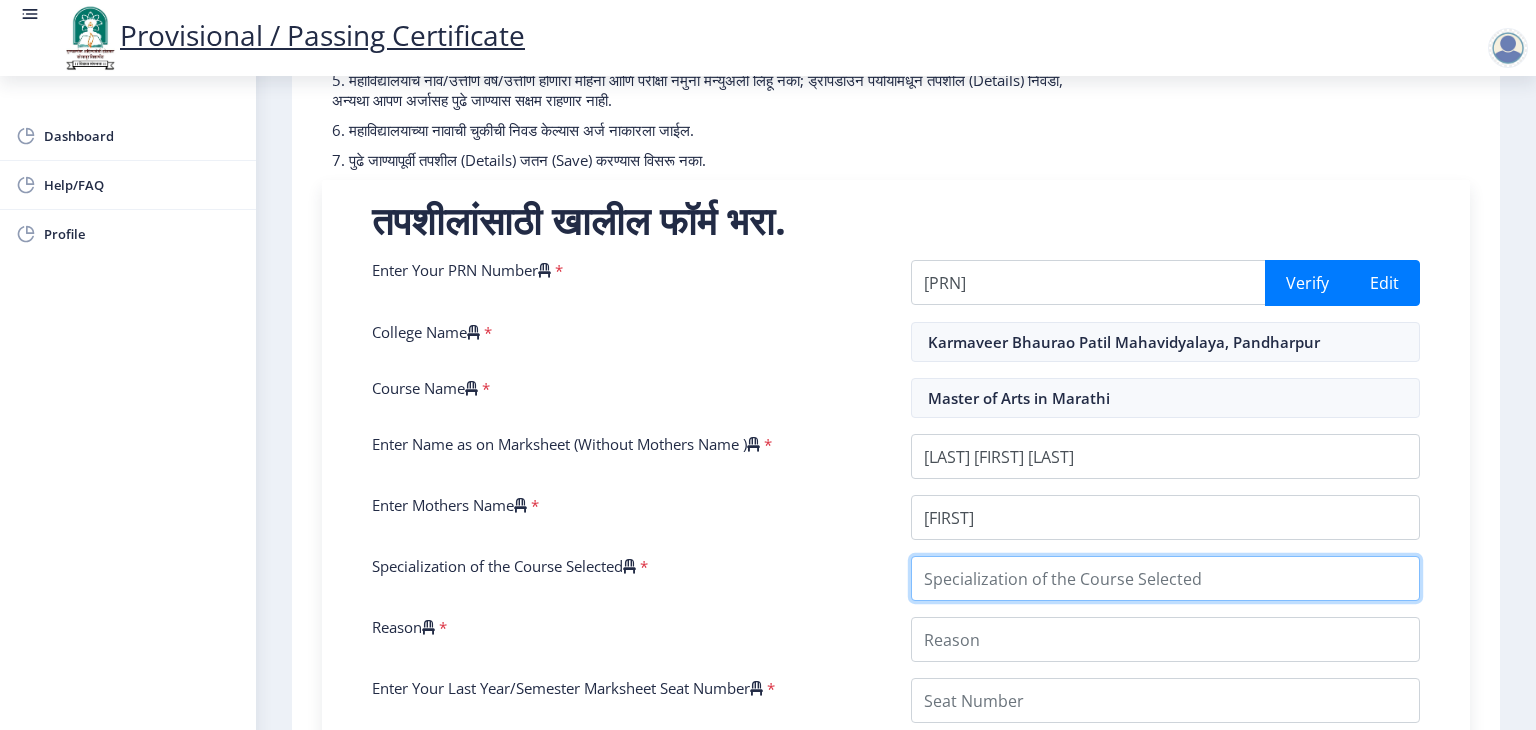 click on "Specialization of the Course Selected" at bounding box center [1165, 578] 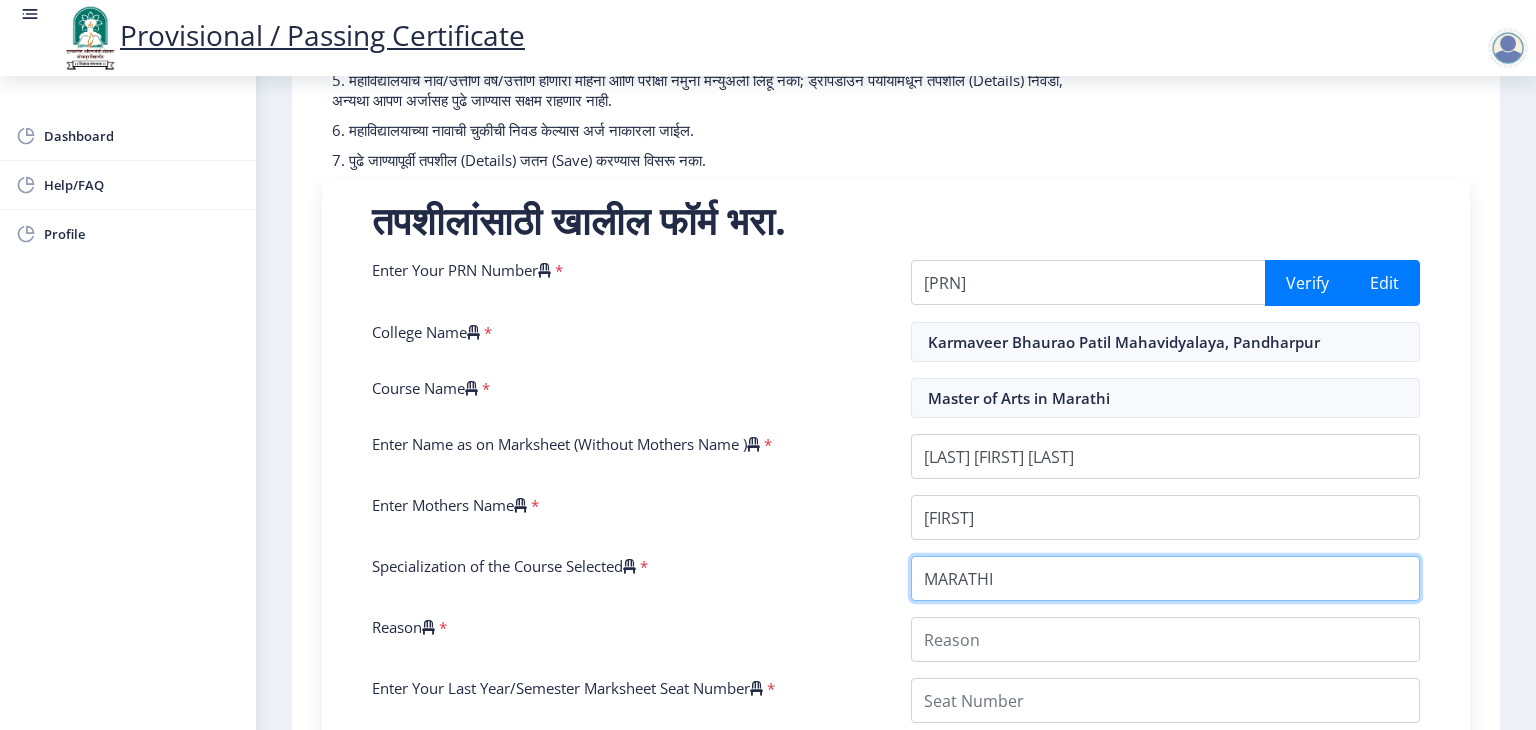 type on "MARATHI" 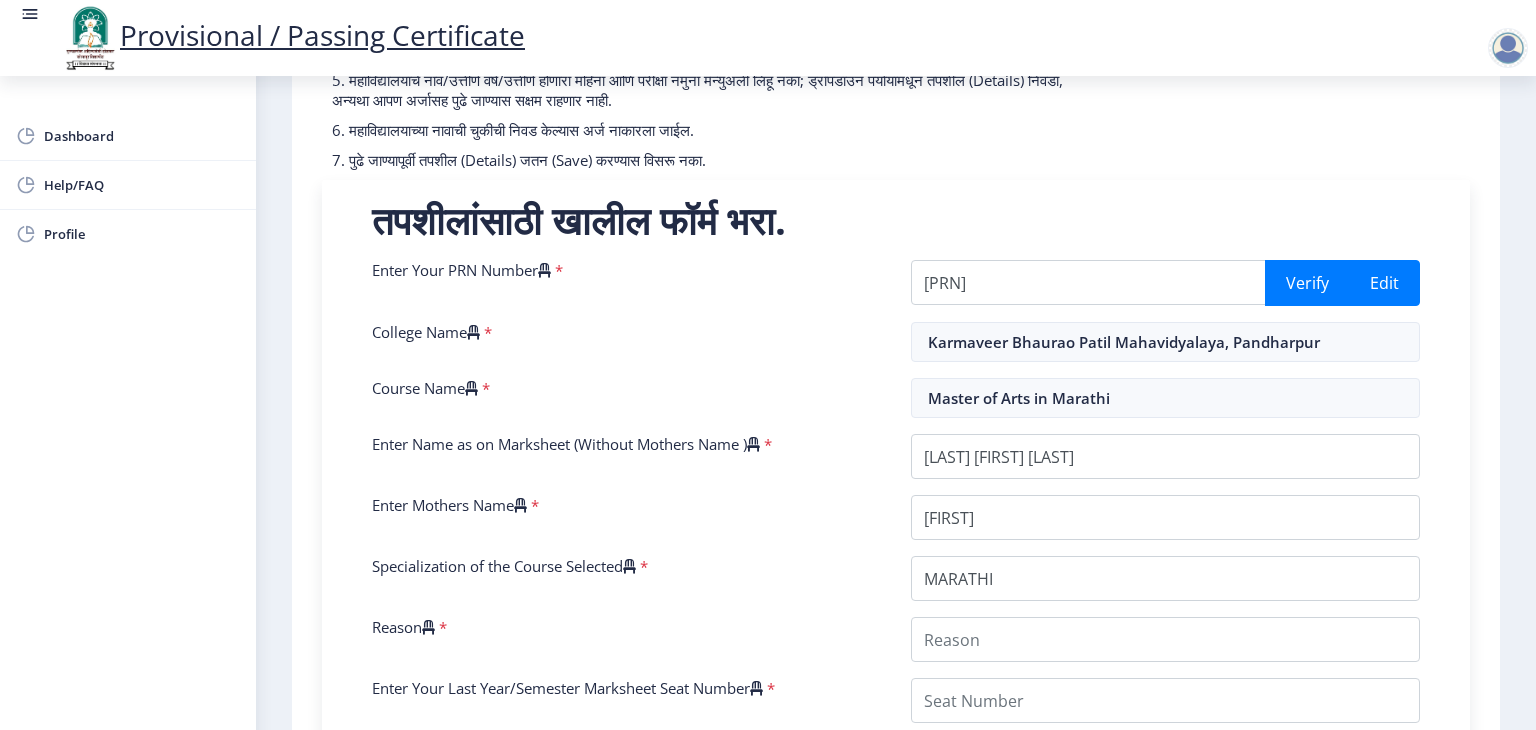 click on "तपशीलांसाठी खालील फॉर्म भरा.   Enter Your PRN Number    * 2012032500174445 Verify Edit College Name   * Karmaveer Bhaurao Patil Mahavidyalaya, Pandharpur Course Name   * Master of Arts in Marathi  Enter Name as on Marksheet (Without Mothers Name )   *  Enter Mothers Name    *  Specialization of the Course Selected    *  Reason    *  Enter Your Last Year/Semester Marksheet Seat Number   * Enter Your last year/semester Class Obtained in Exam   * Select result/class  DISTINCTION   FIRST CLASS   HIGHER SECOND CLASS   SECOND CLASS   PASS CLASS   SUCCESSFUL   OUTSTANDING - EXEMPLARY  Grade O Grade A+ Grade A Grade B+ Grade B Grade C+ Grade C Grade F/FC Grade F Grade D Grade E FIRST CLASS WITH DISTINCTION Select Regular/External   *  Select Regular/External   Regular  External  Special Select ATKT   *  Select AT/KT   None ATKT  Enter Passing Year   *  2025   2024   2023   2022   2021   2020   2019   2018   2017   2016   2015   2014   2013  *" at bounding box center (896, 652) 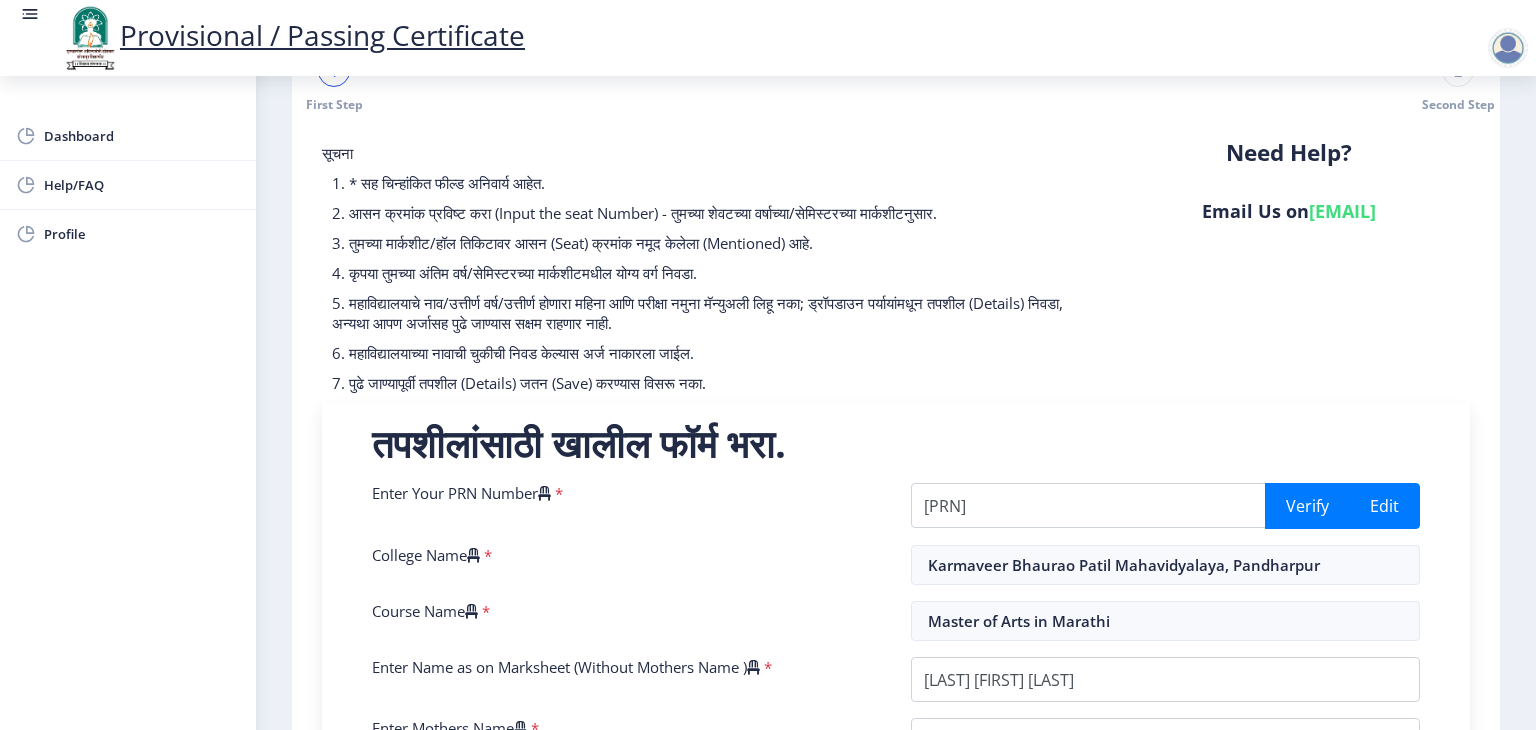 scroll, scrollTop: 0, scrollLeft: 0, axis: both 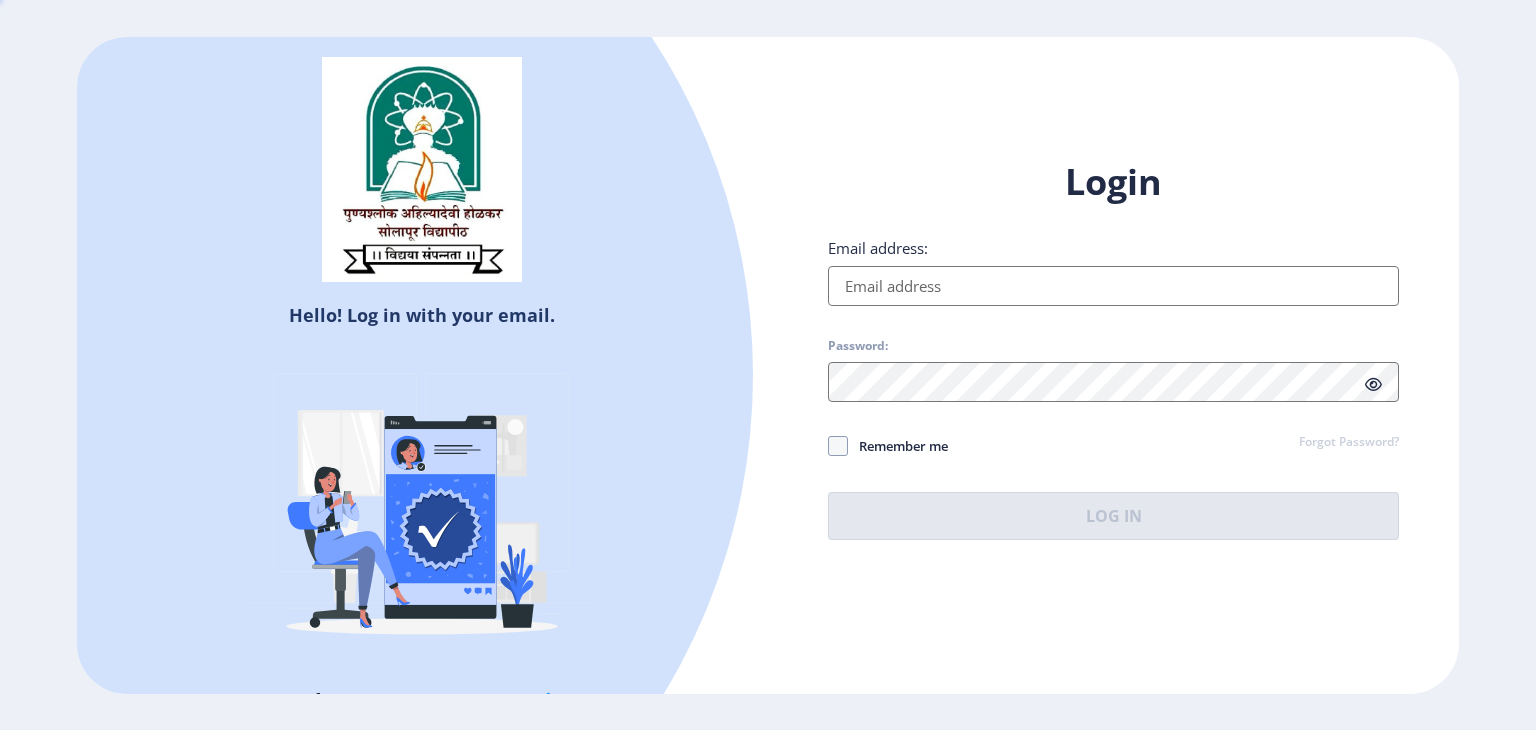 type on "[EMAIL]" 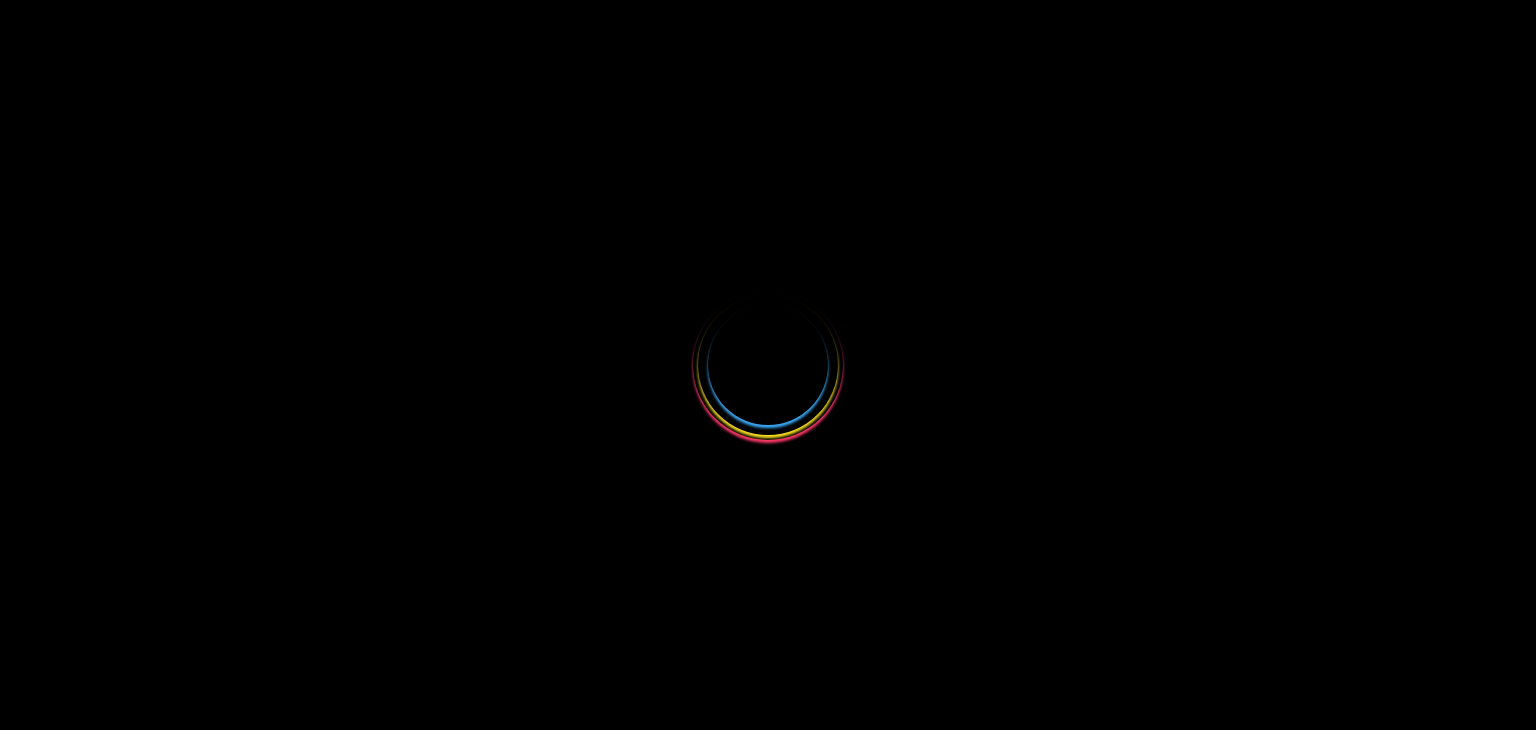 scroll, scrollTop: 0, scrollLeft: 0, axis: both 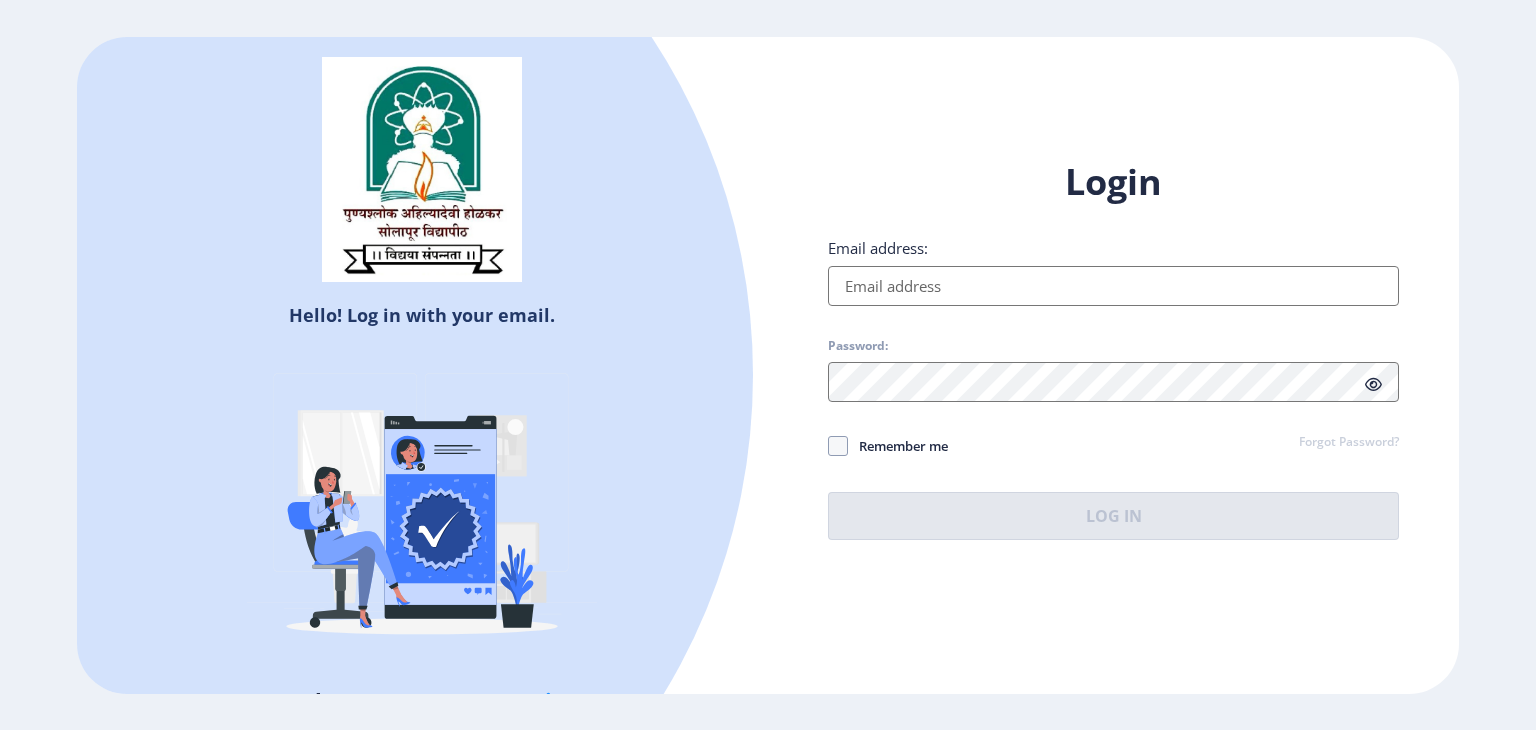 type on "[EMAIL]" 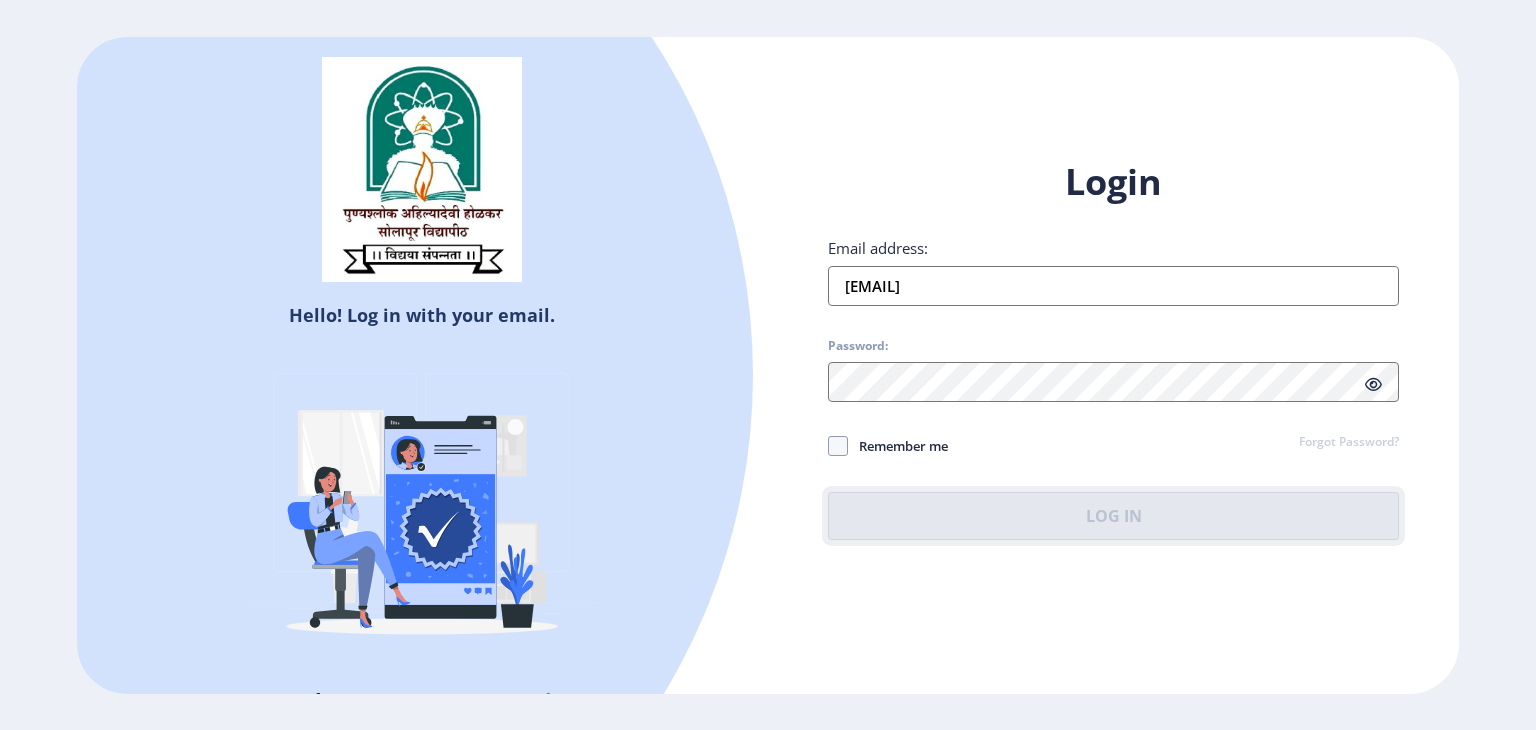 click on "Log In" 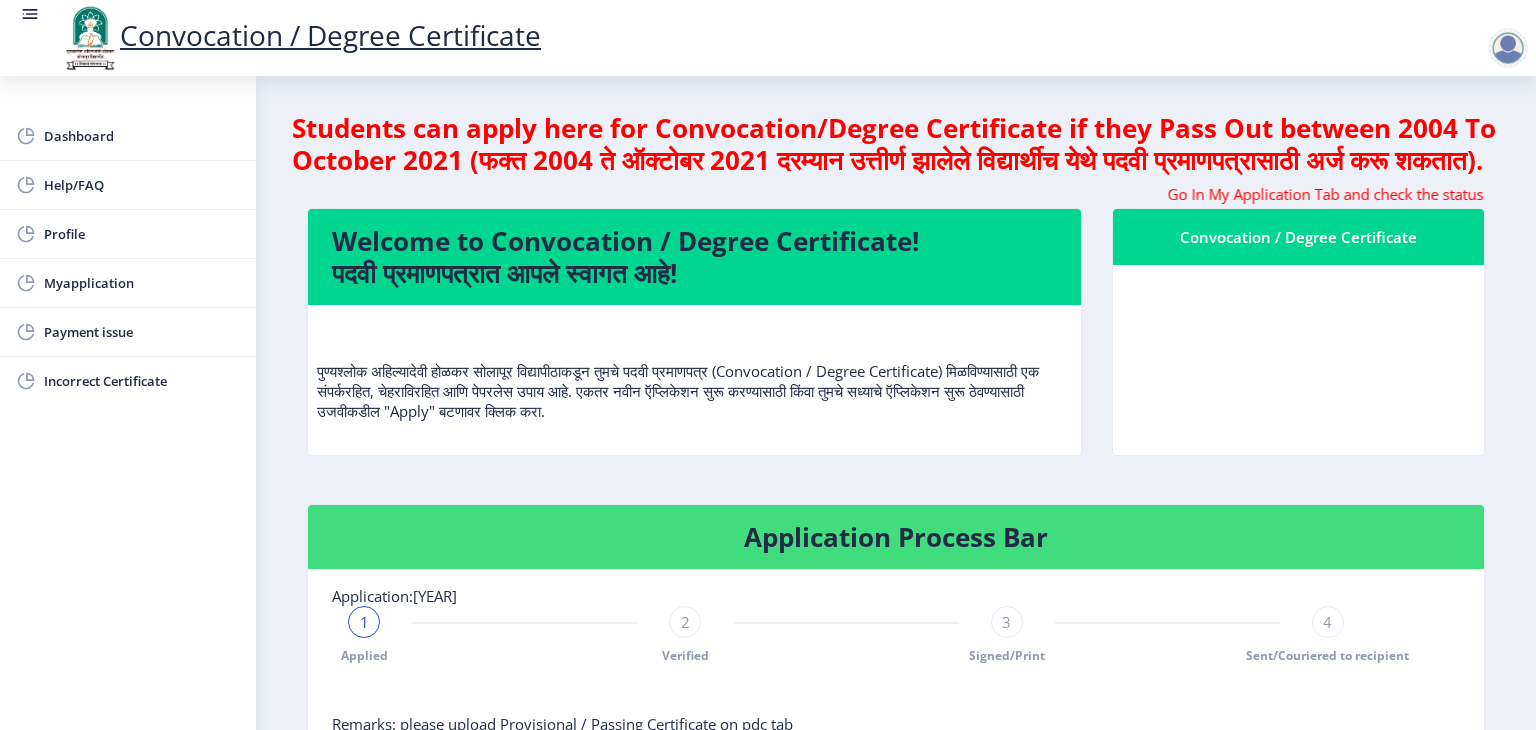 click 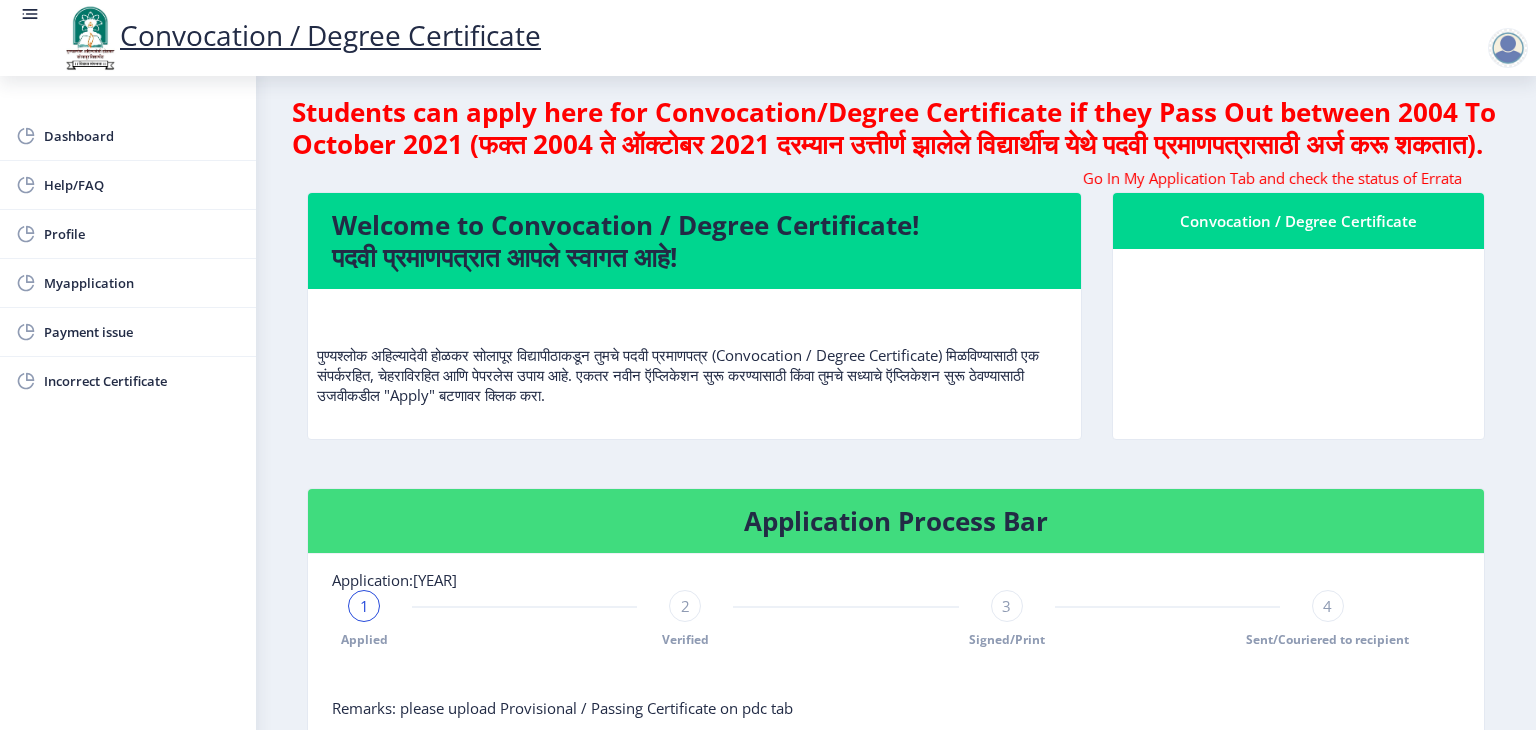 scroll, scrollTop: 0, scrollLeft: 0, axis: both 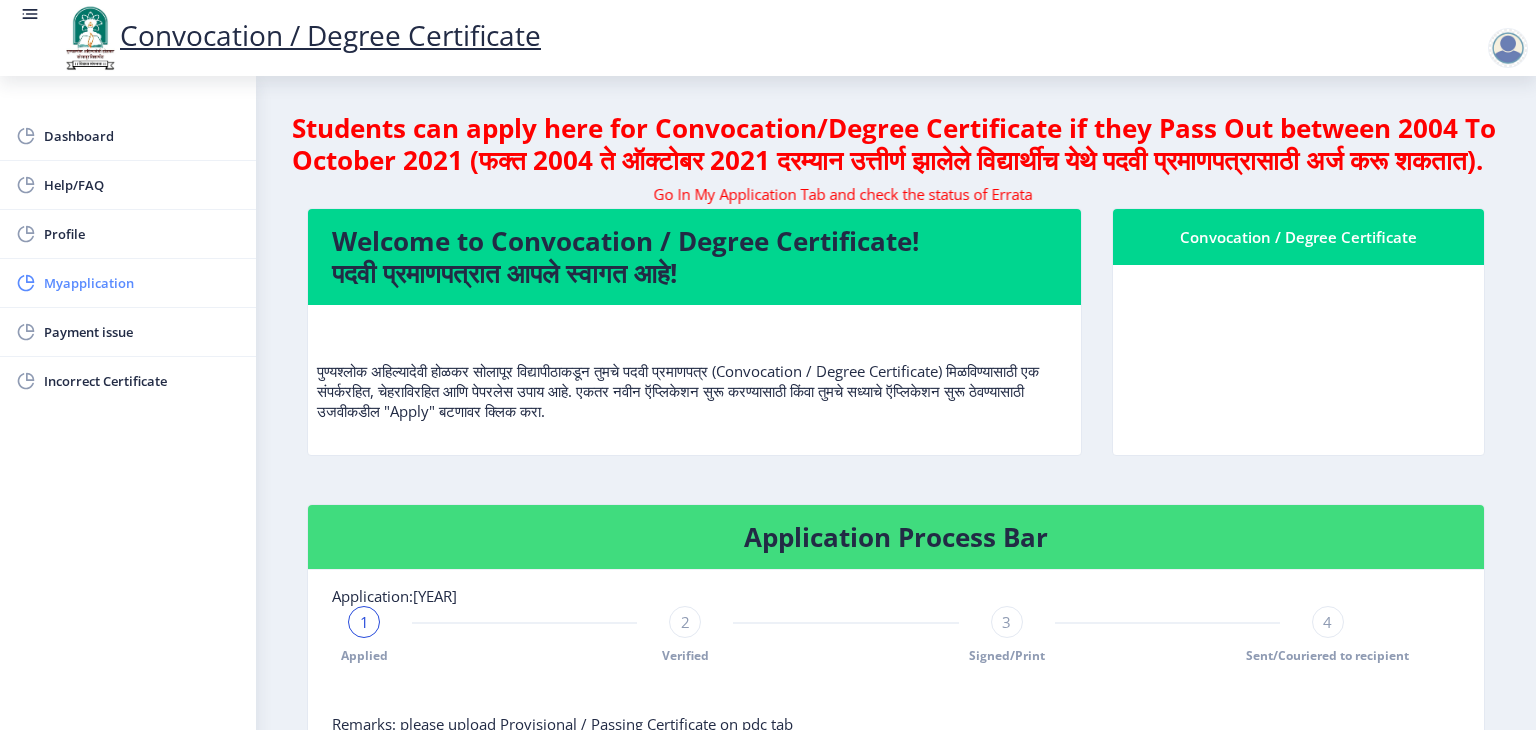 click on "Myapplication" 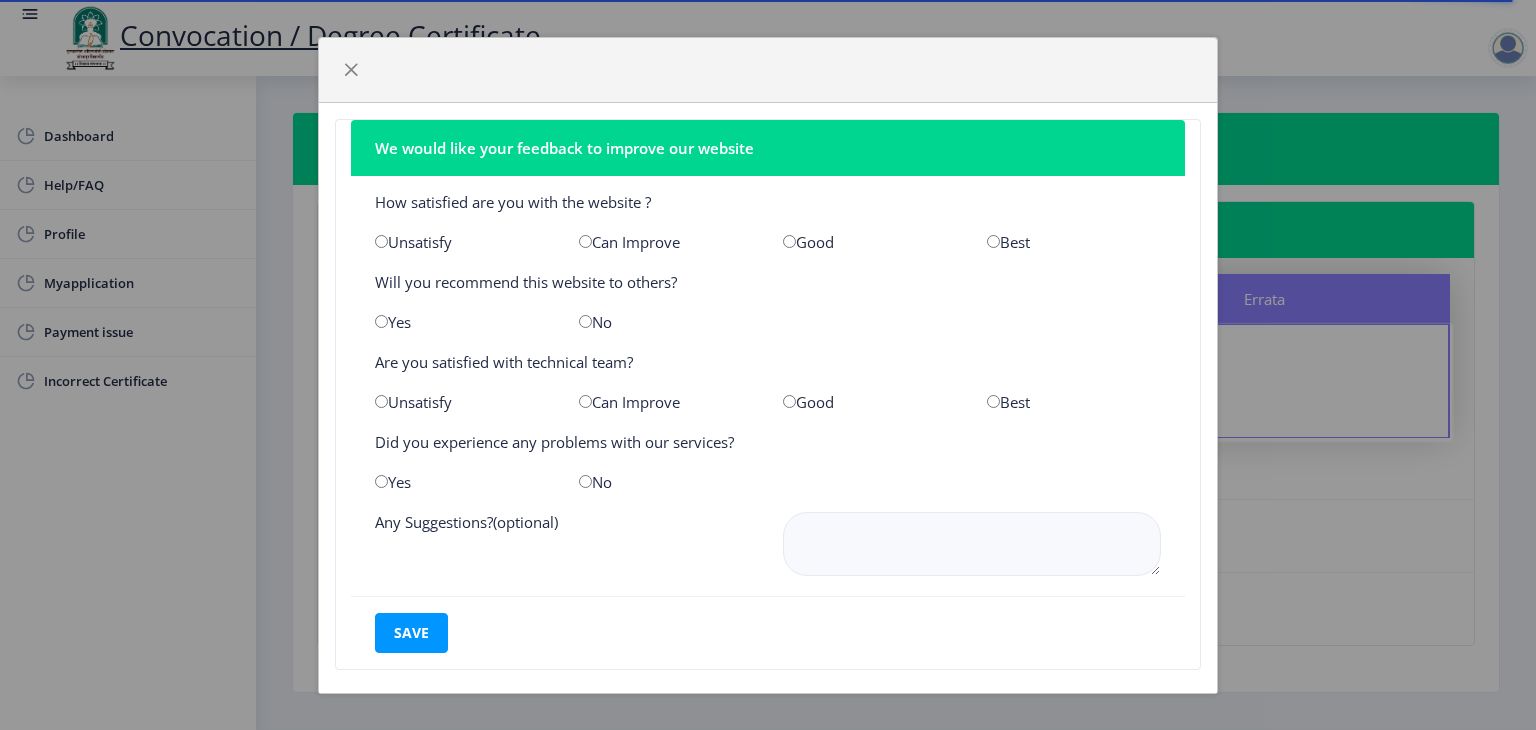 click at bounding box center (381, 241) 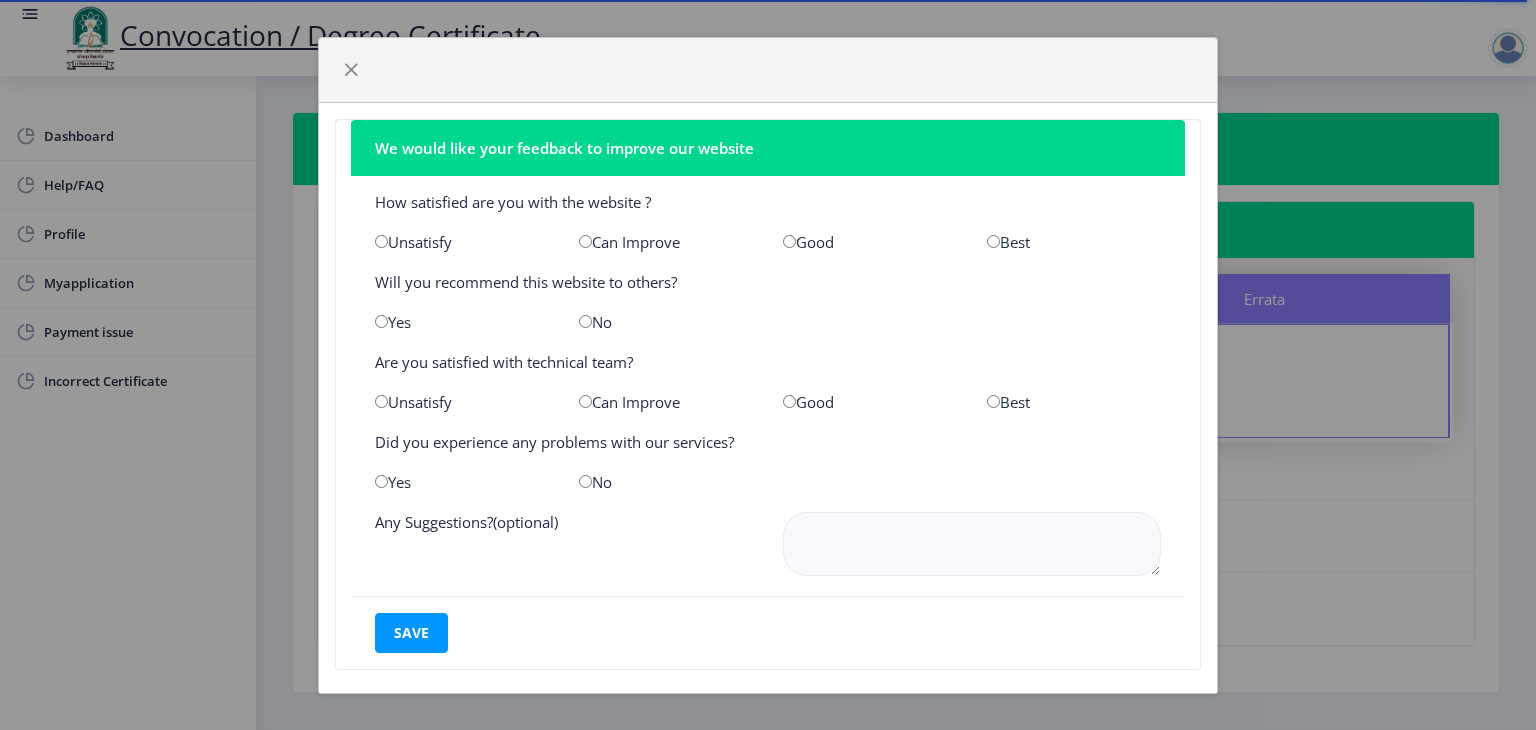 click at bounding box center [585, 321] 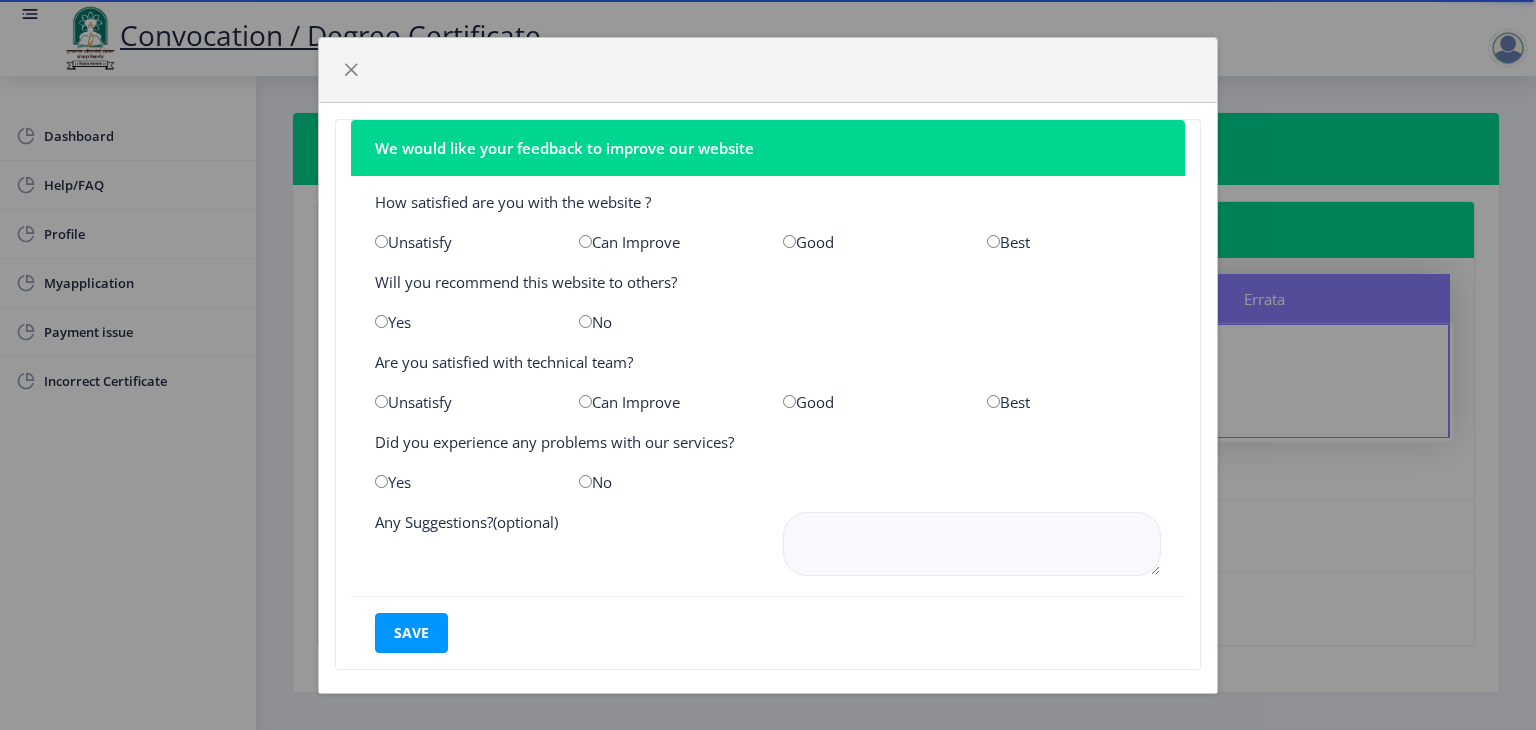 click at bounding box center (381, 401) 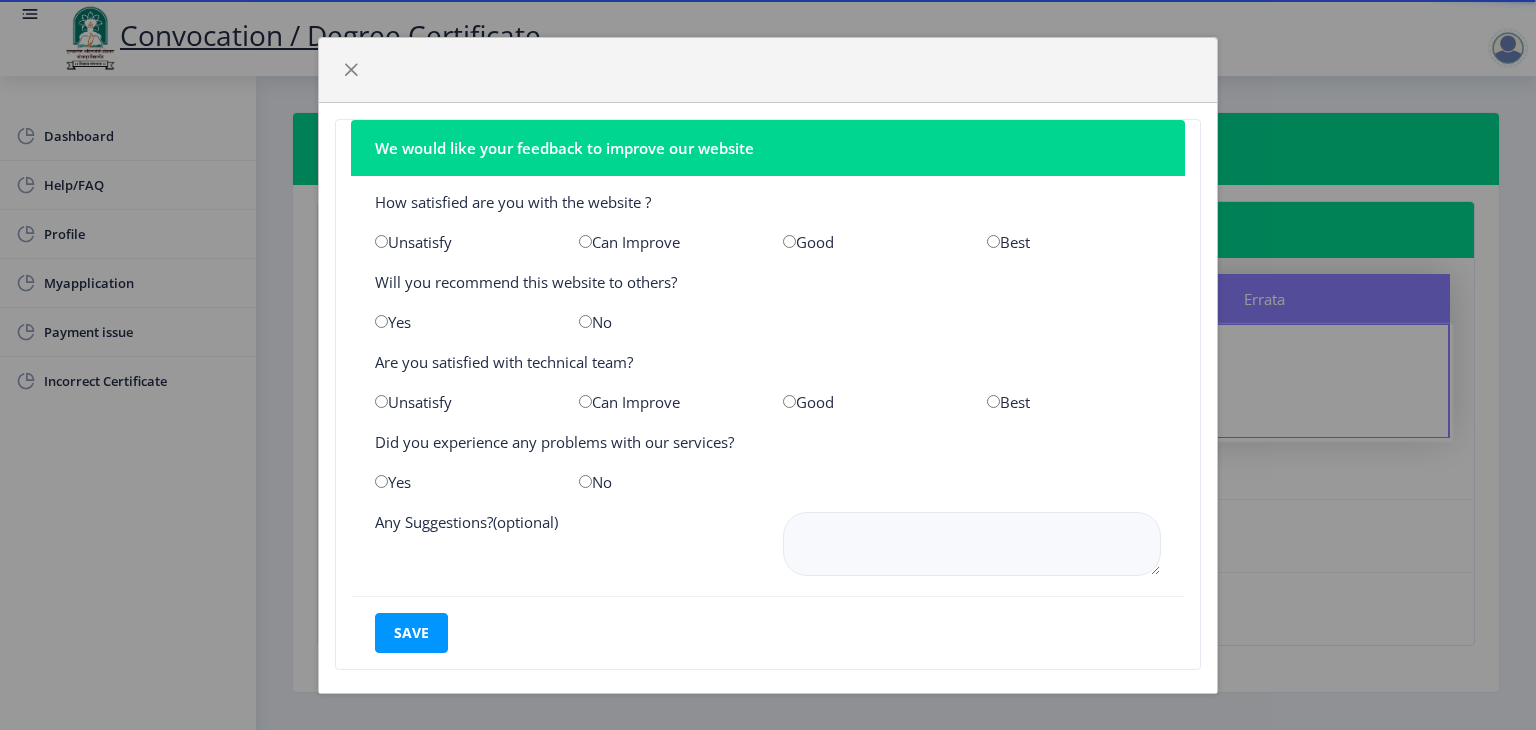 click on "Yes" 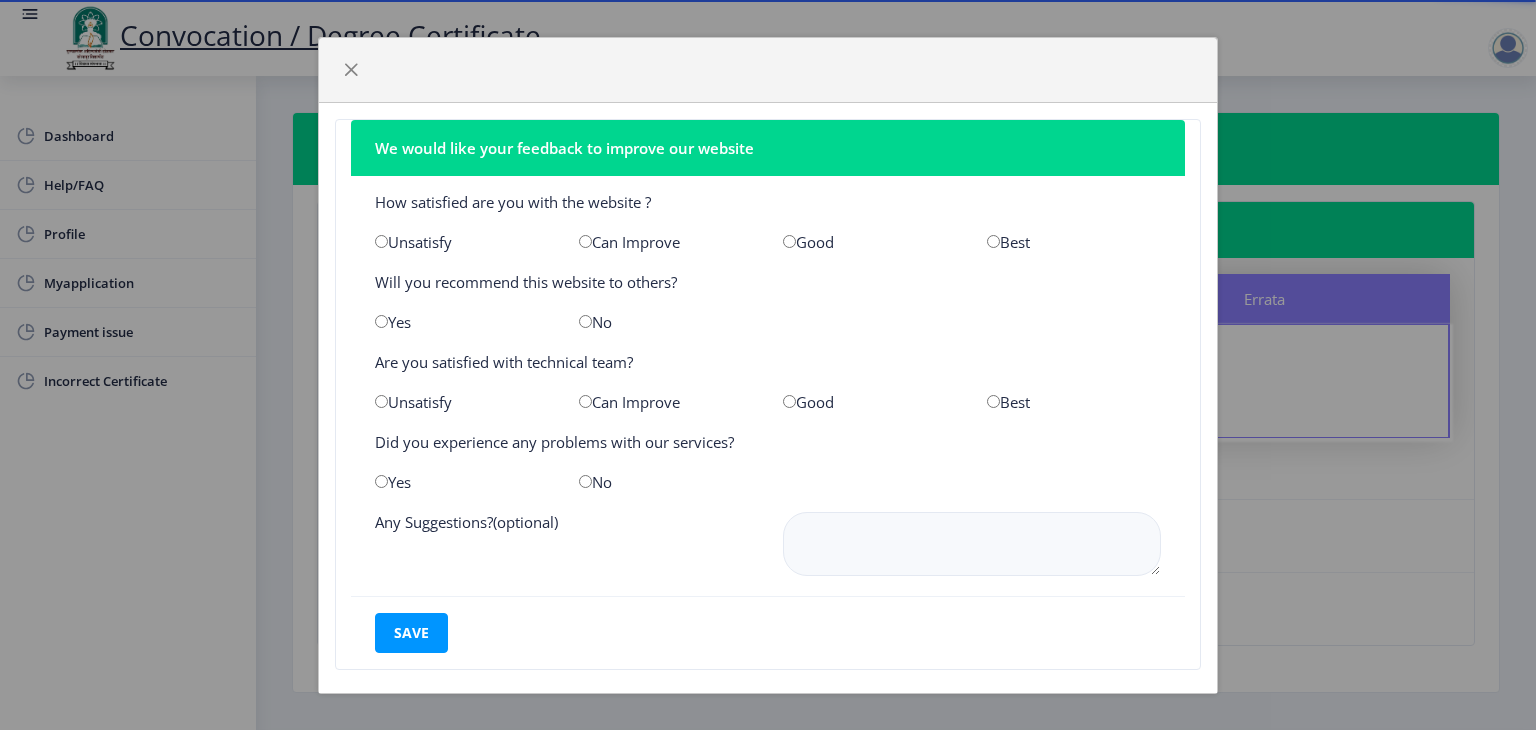 click at bounding box center [381, 481] 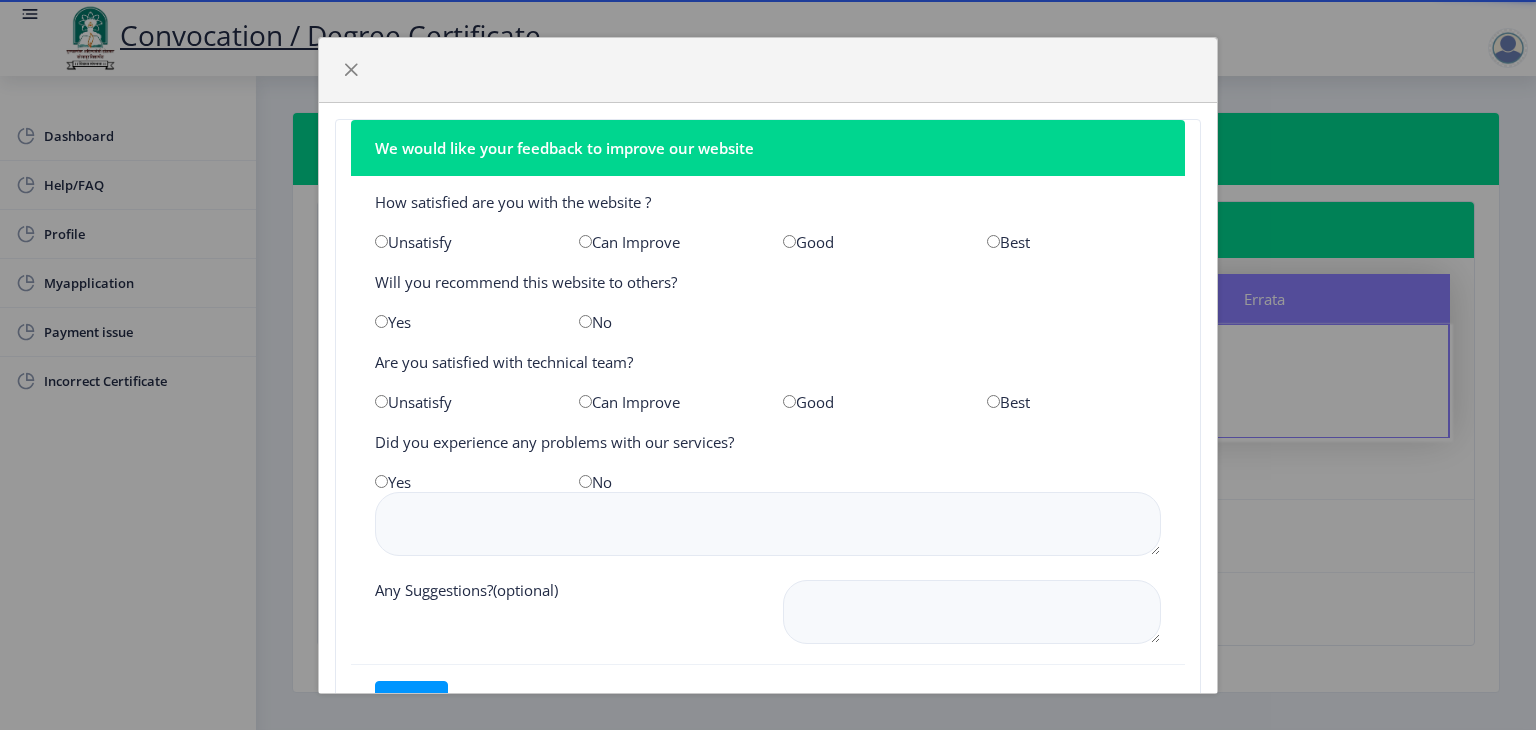 click on "save" 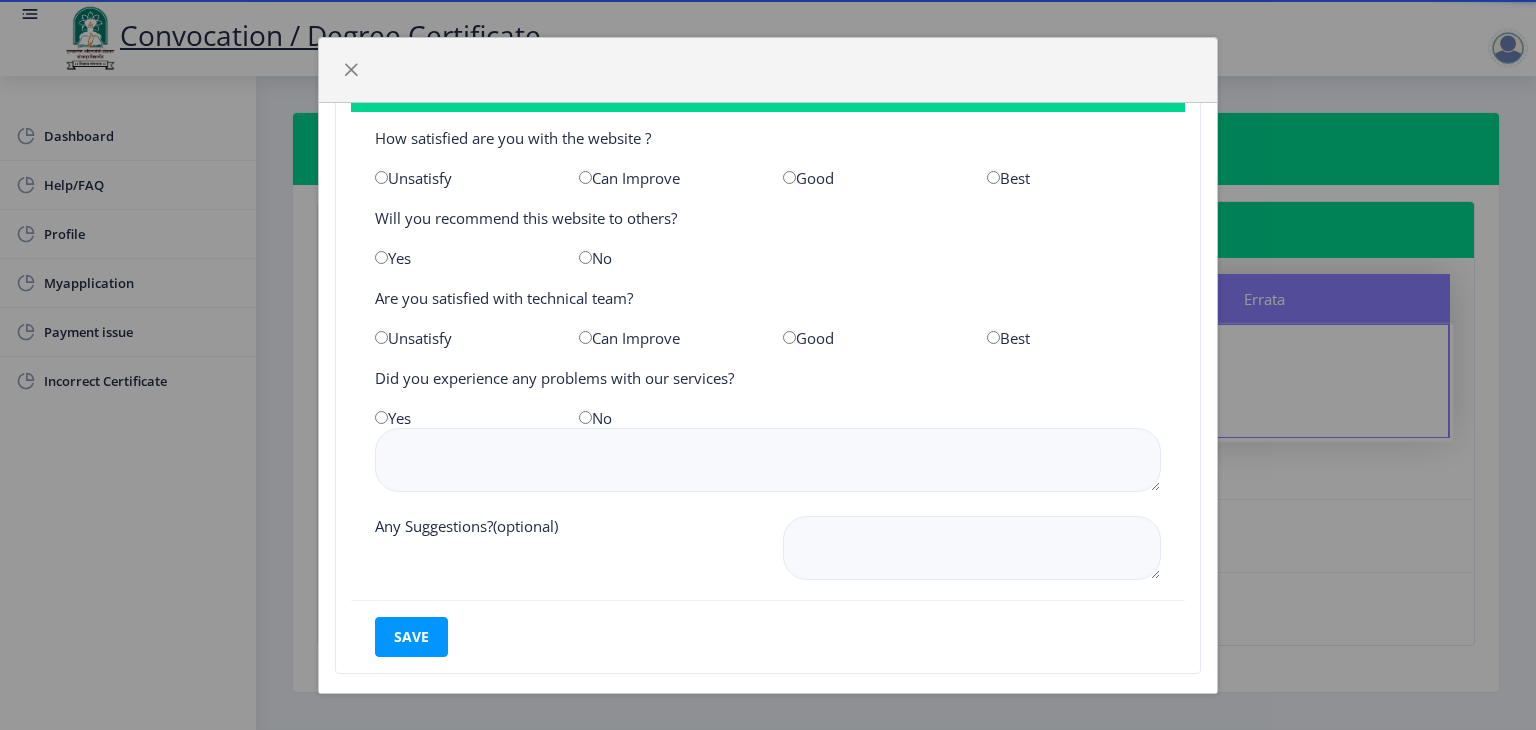 scroll, scrollTop: 88, scrollLeft: 0, axis: vertical 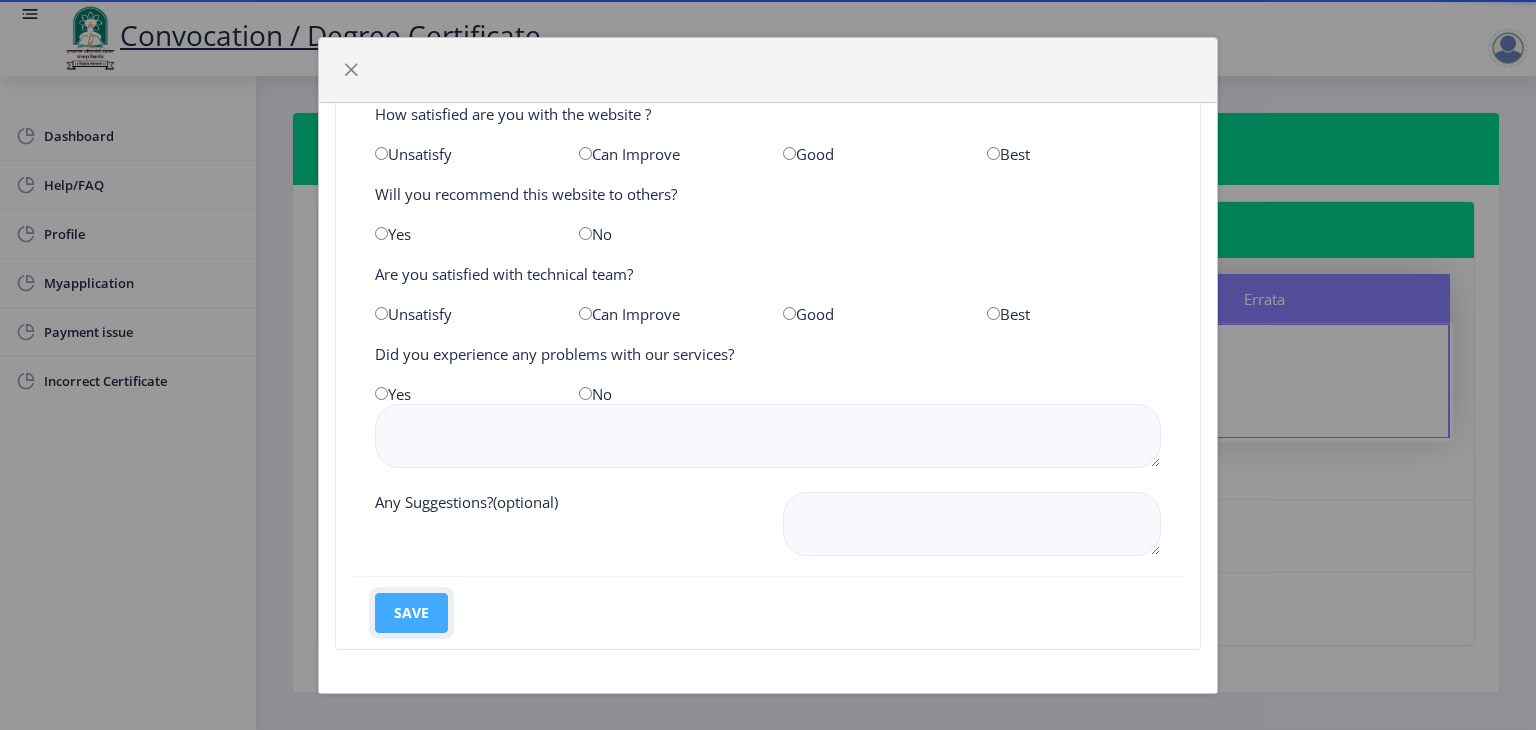 click on "save" 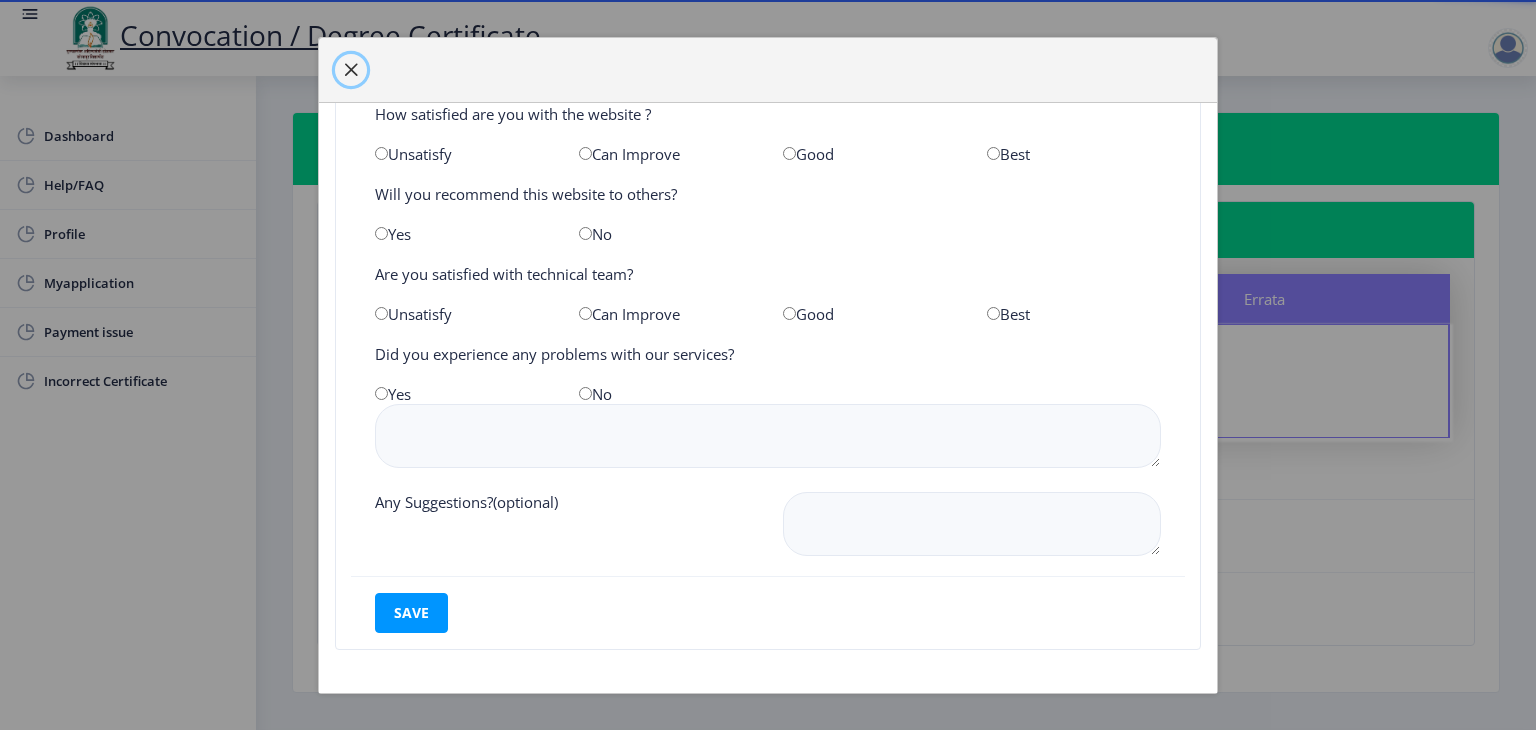 click 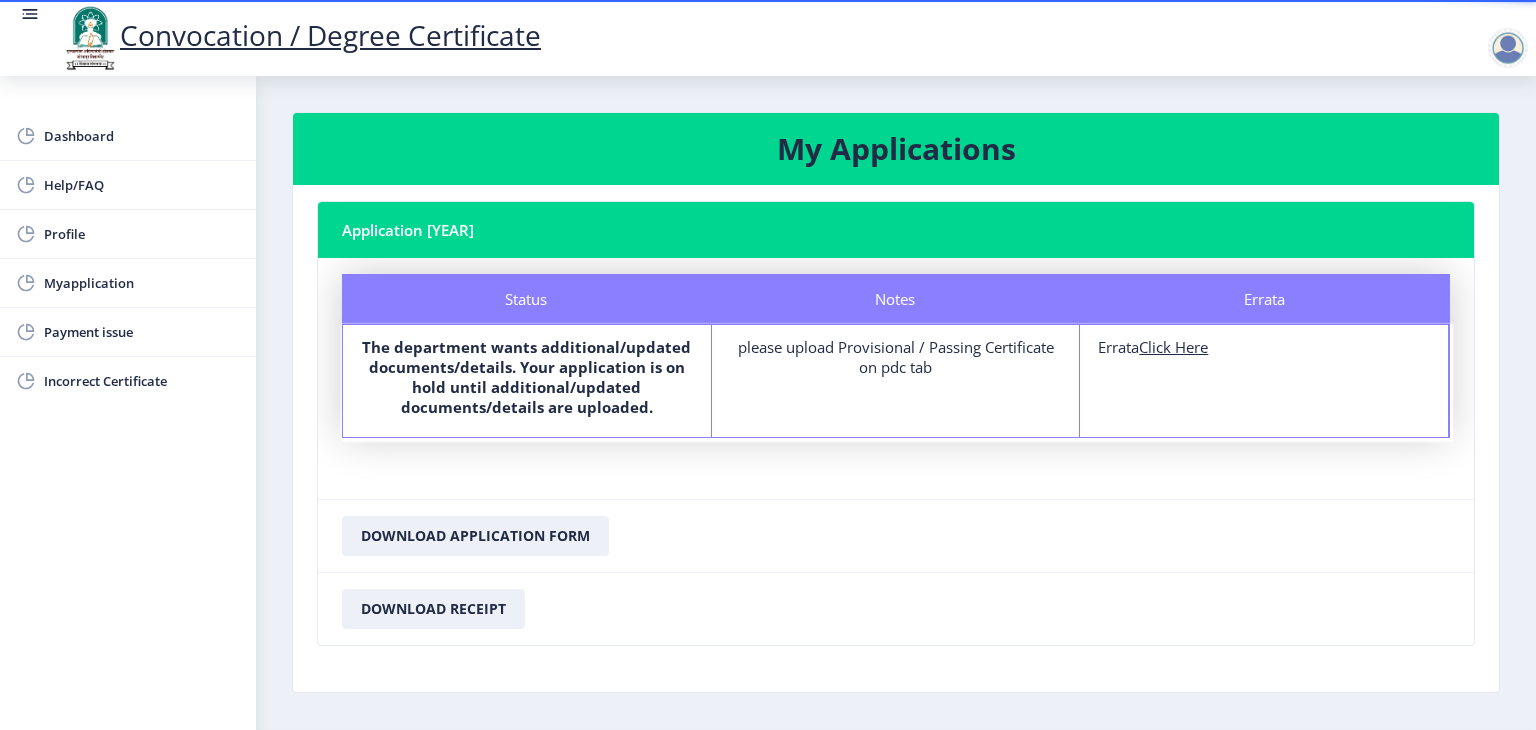 click on "Click Here" 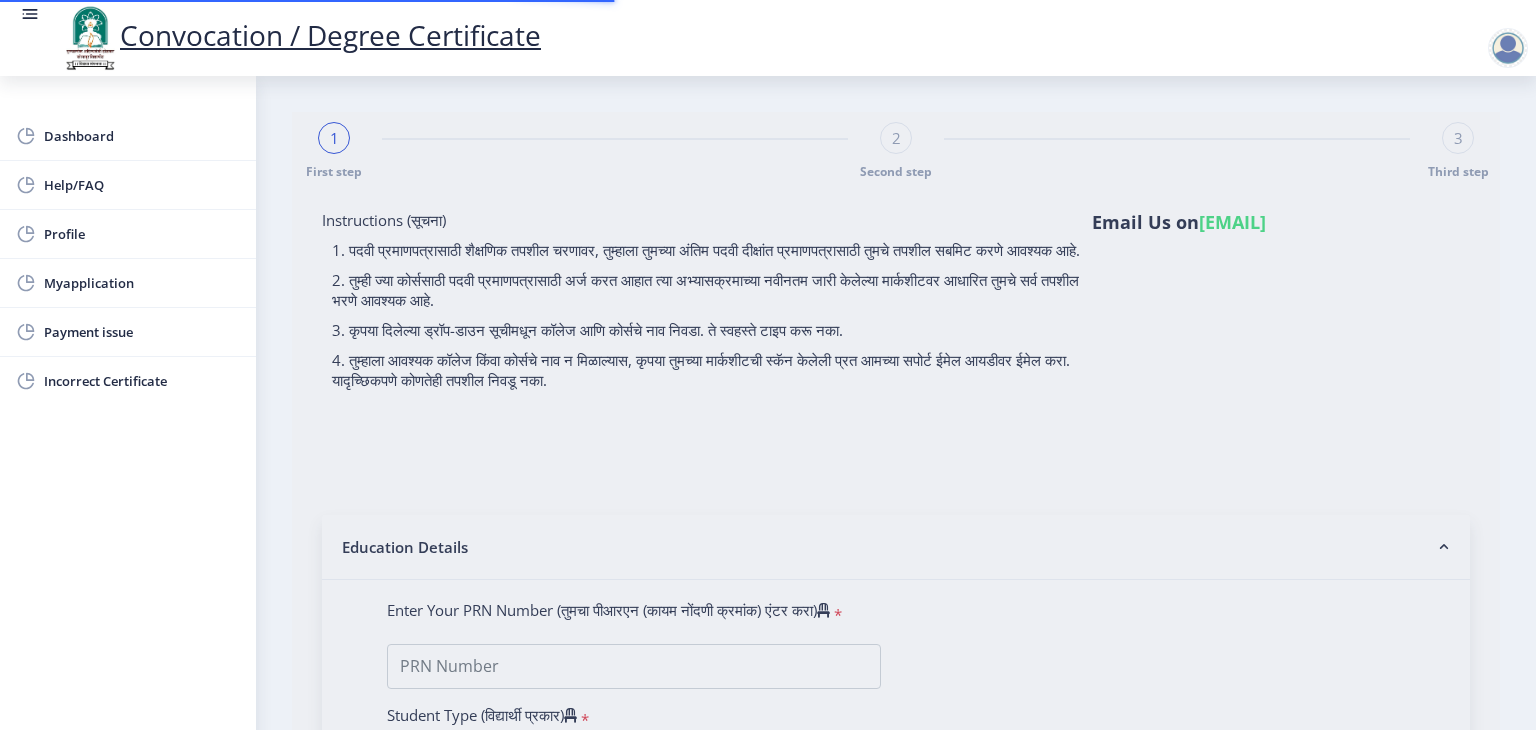 type on "[NUMBER]" 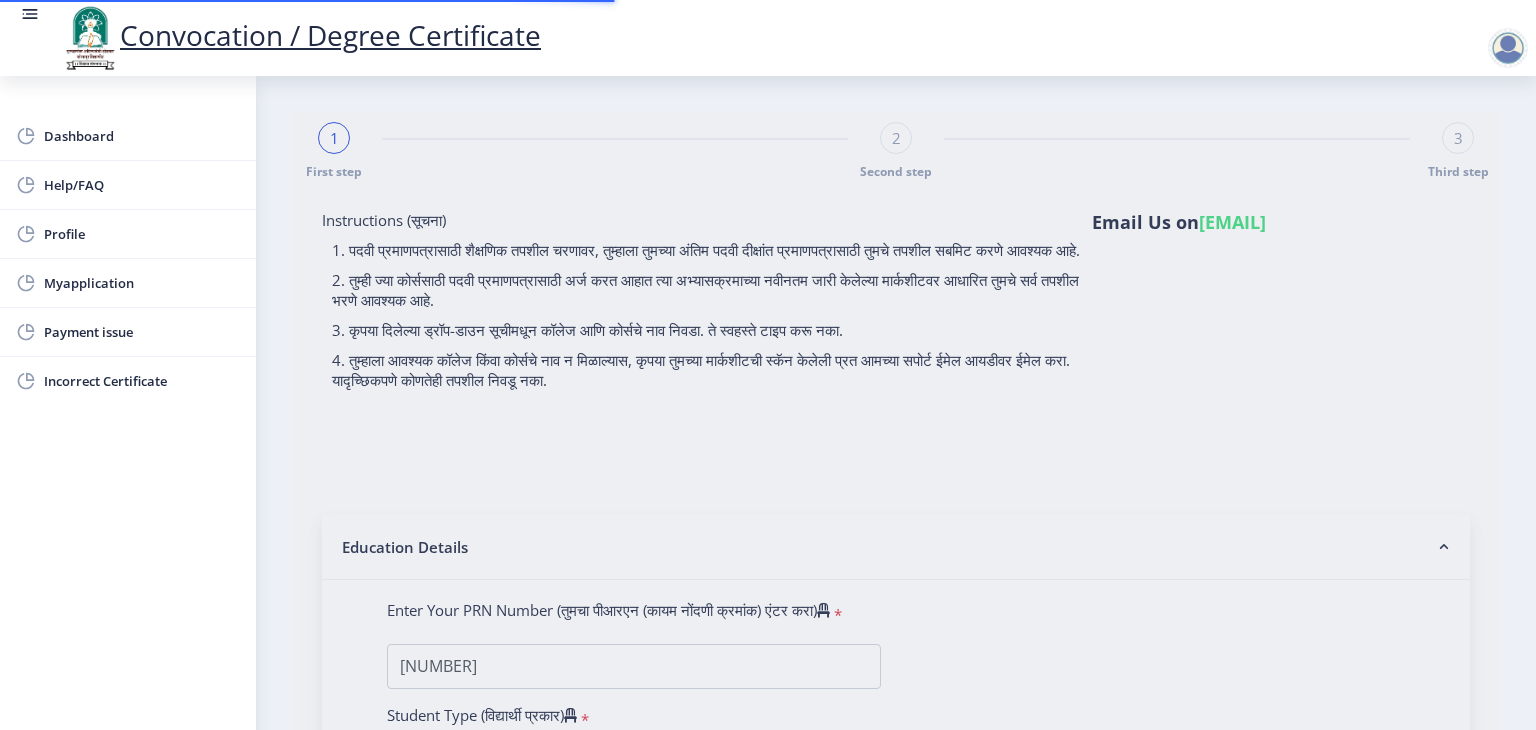 select on "2014" 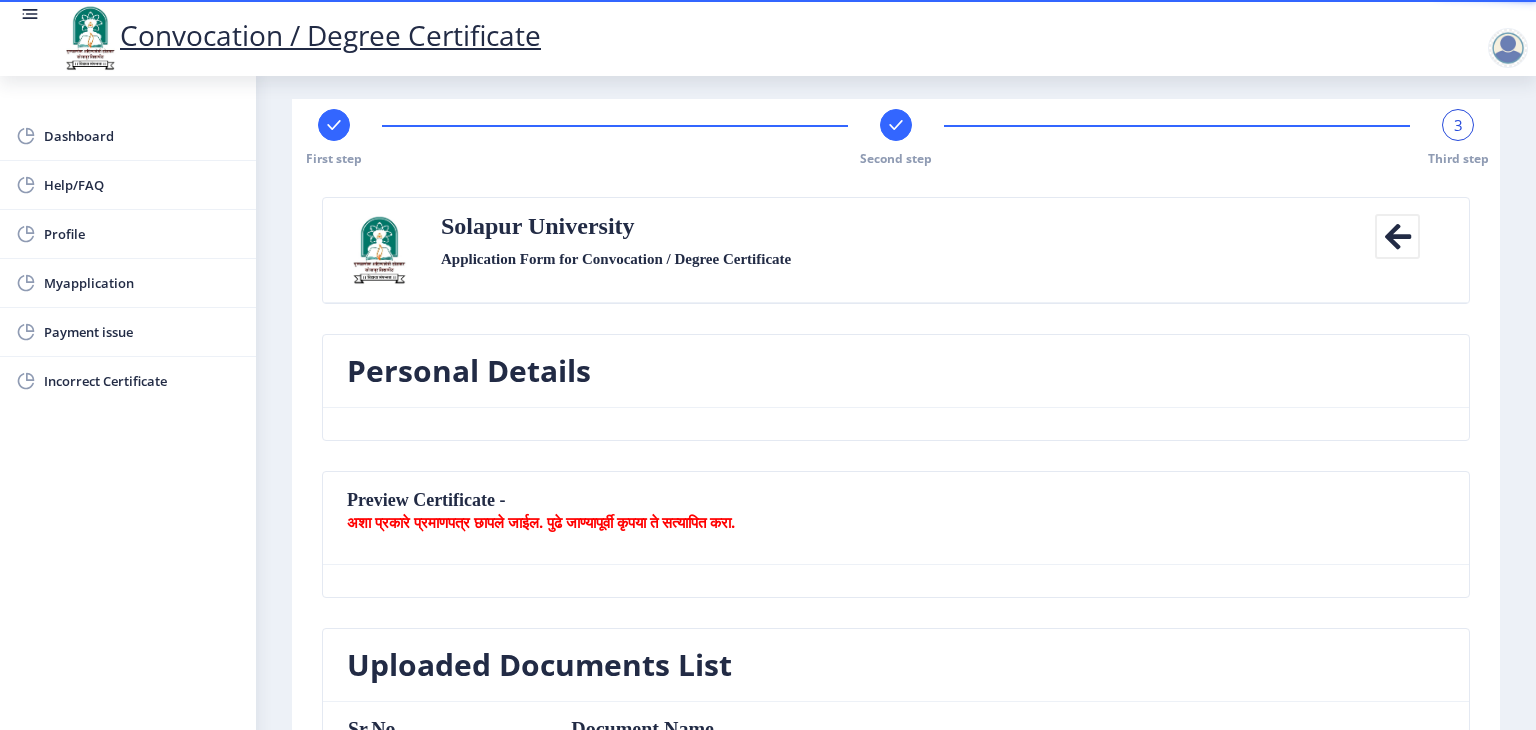 scroll, scrollTop: 0, scrollLeft: 0, axis: both 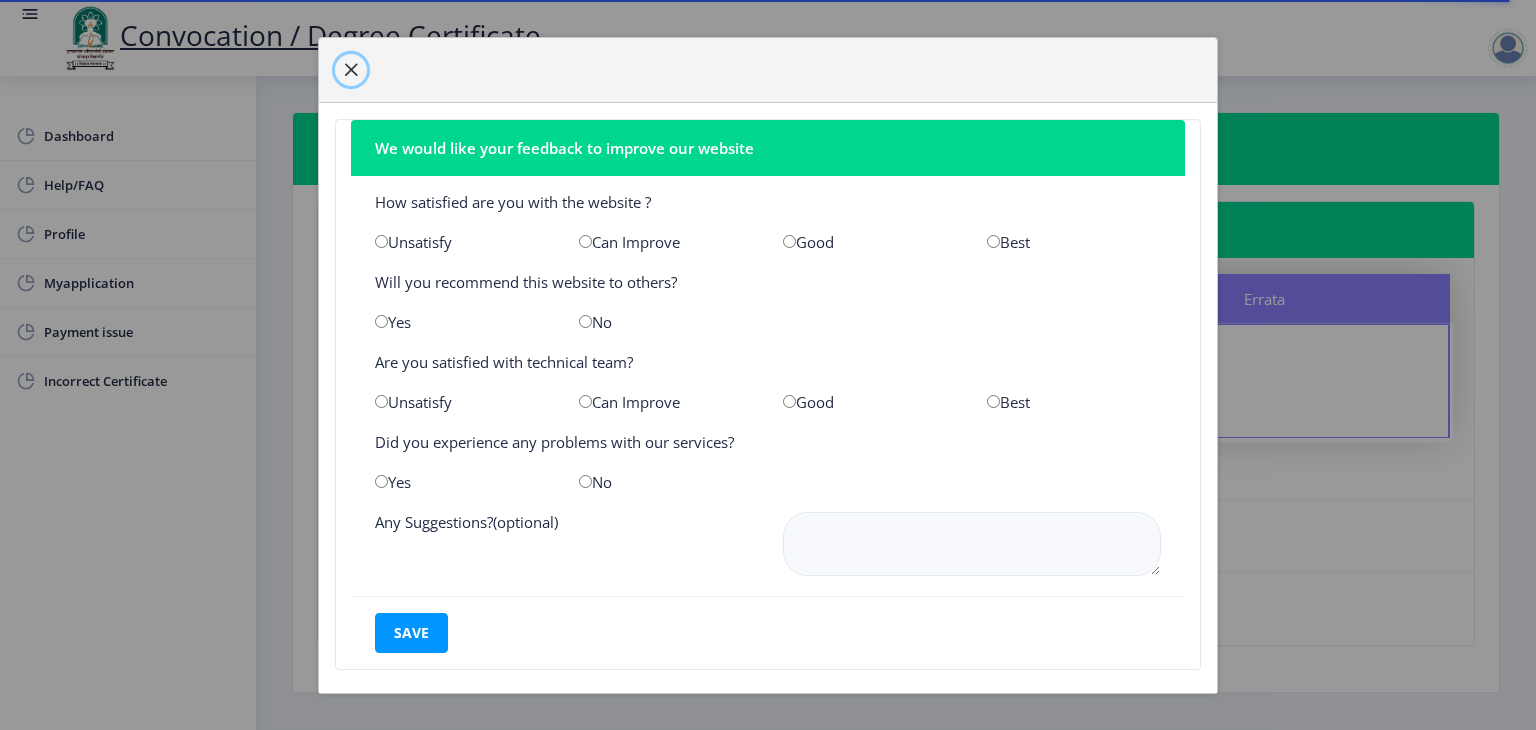 click 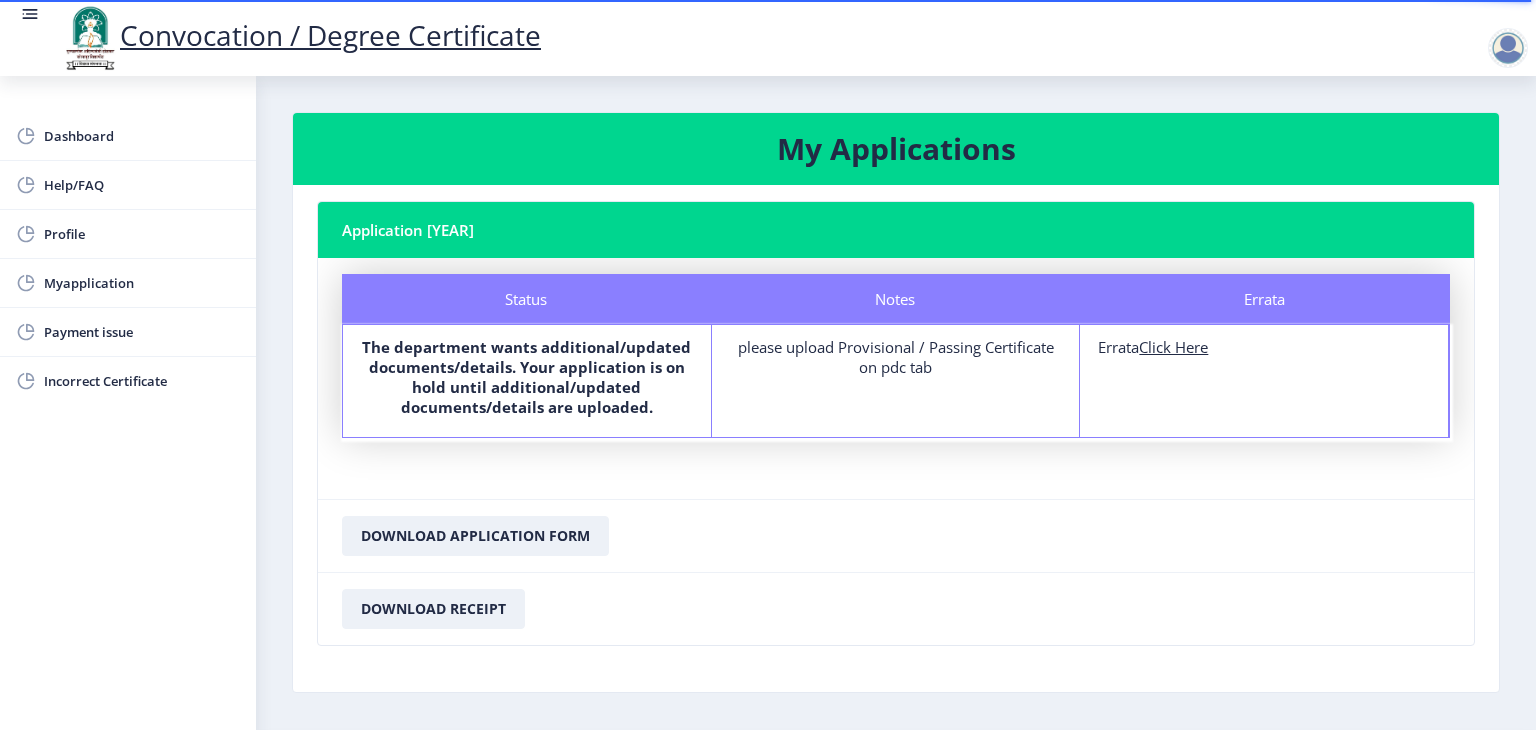 click on "Download Application Form" 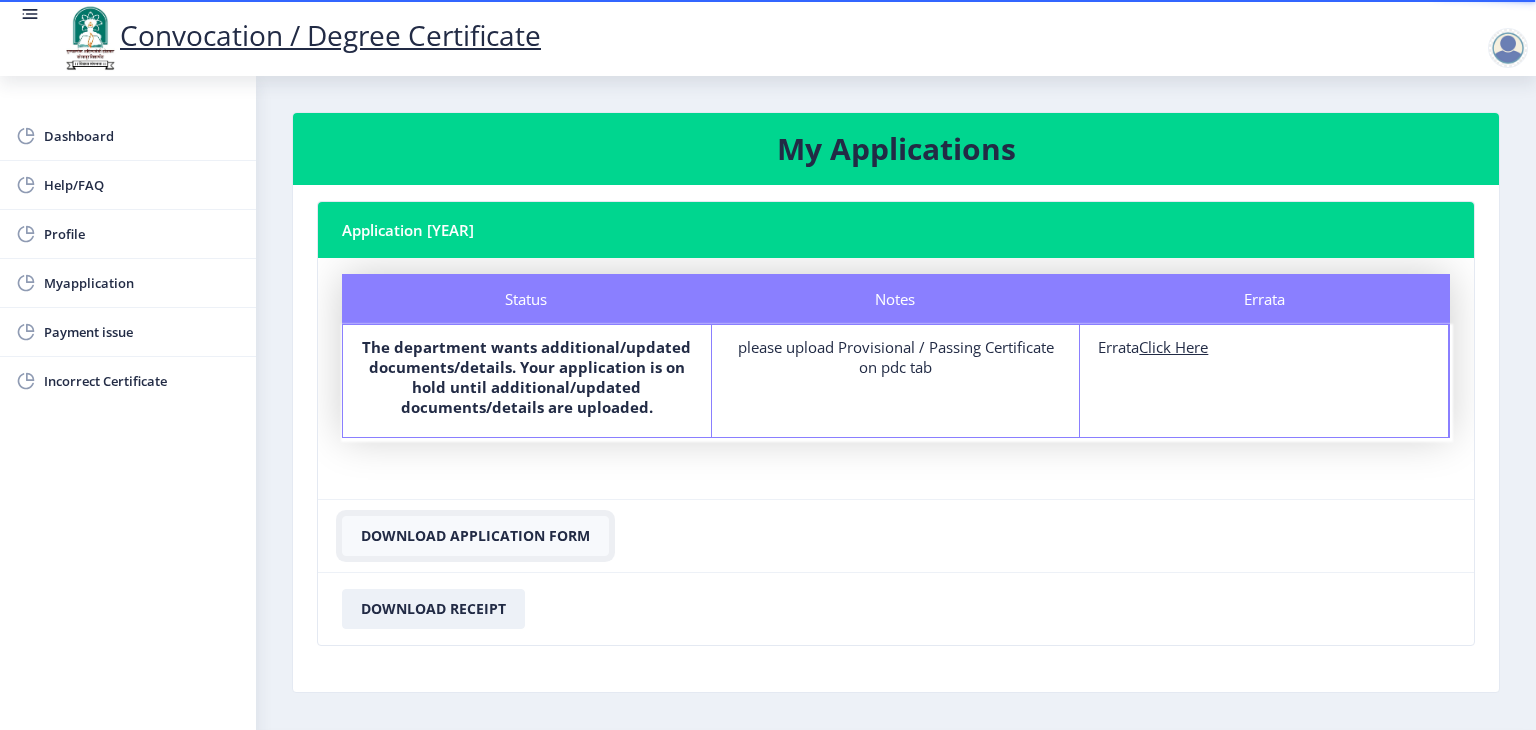 click on "Download Application Form" 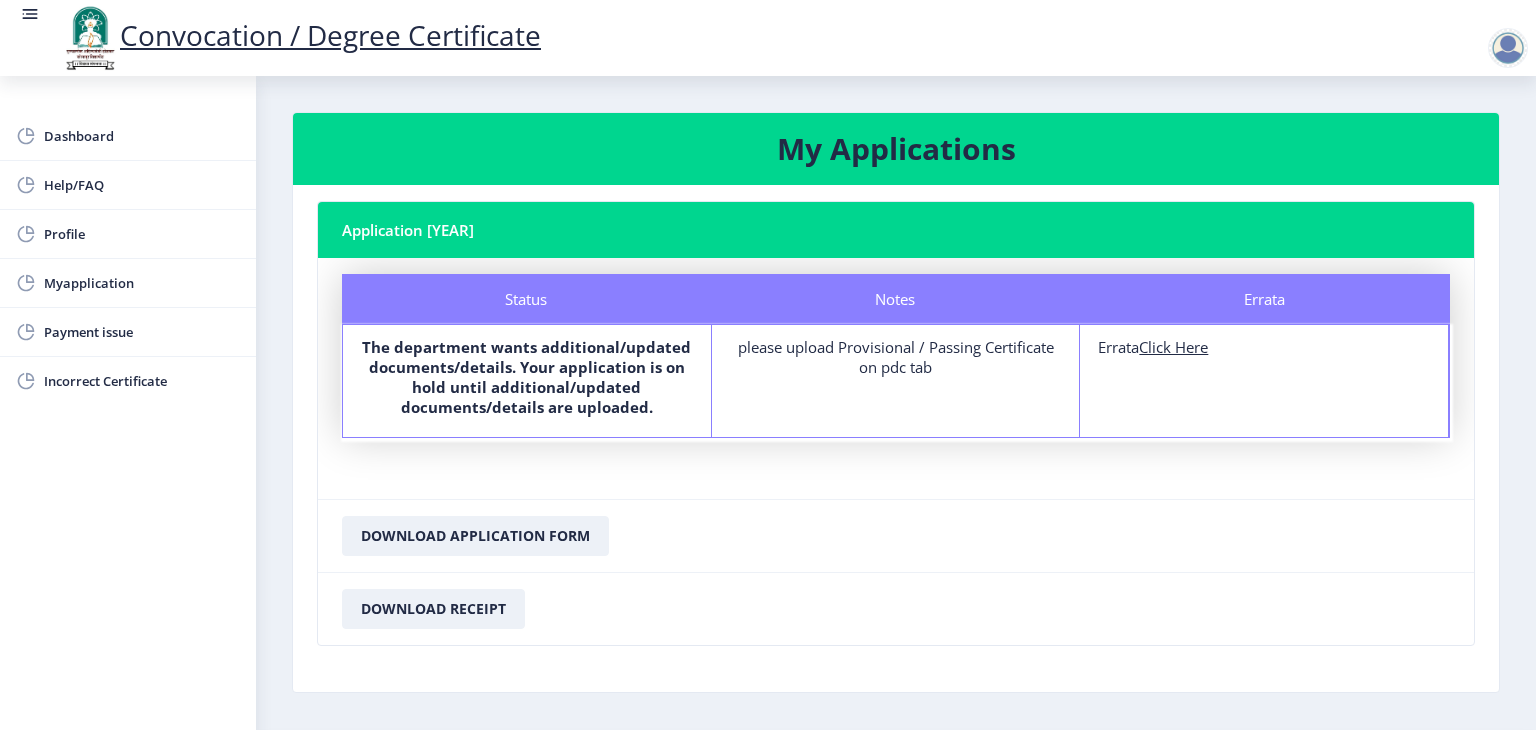 click on "Click Here" 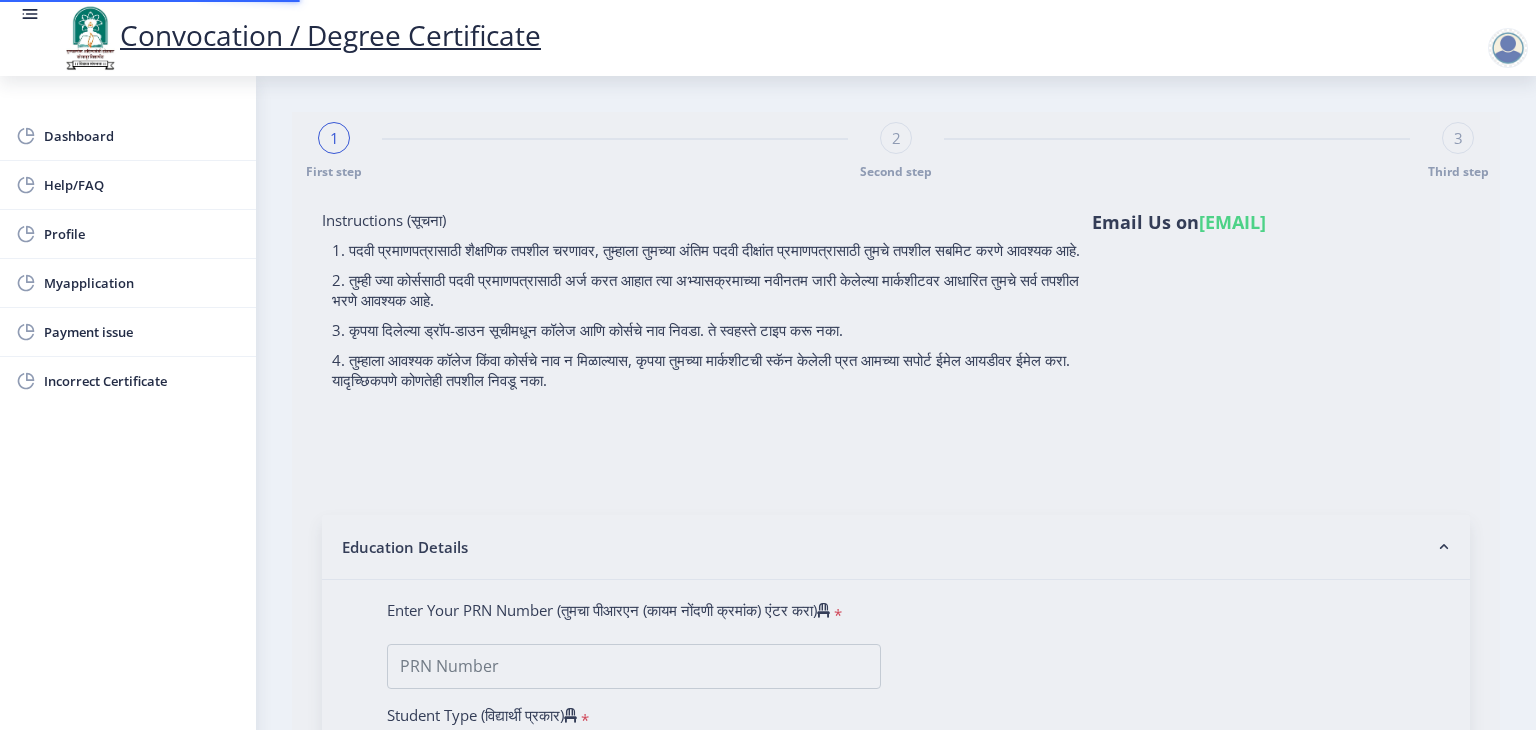 click 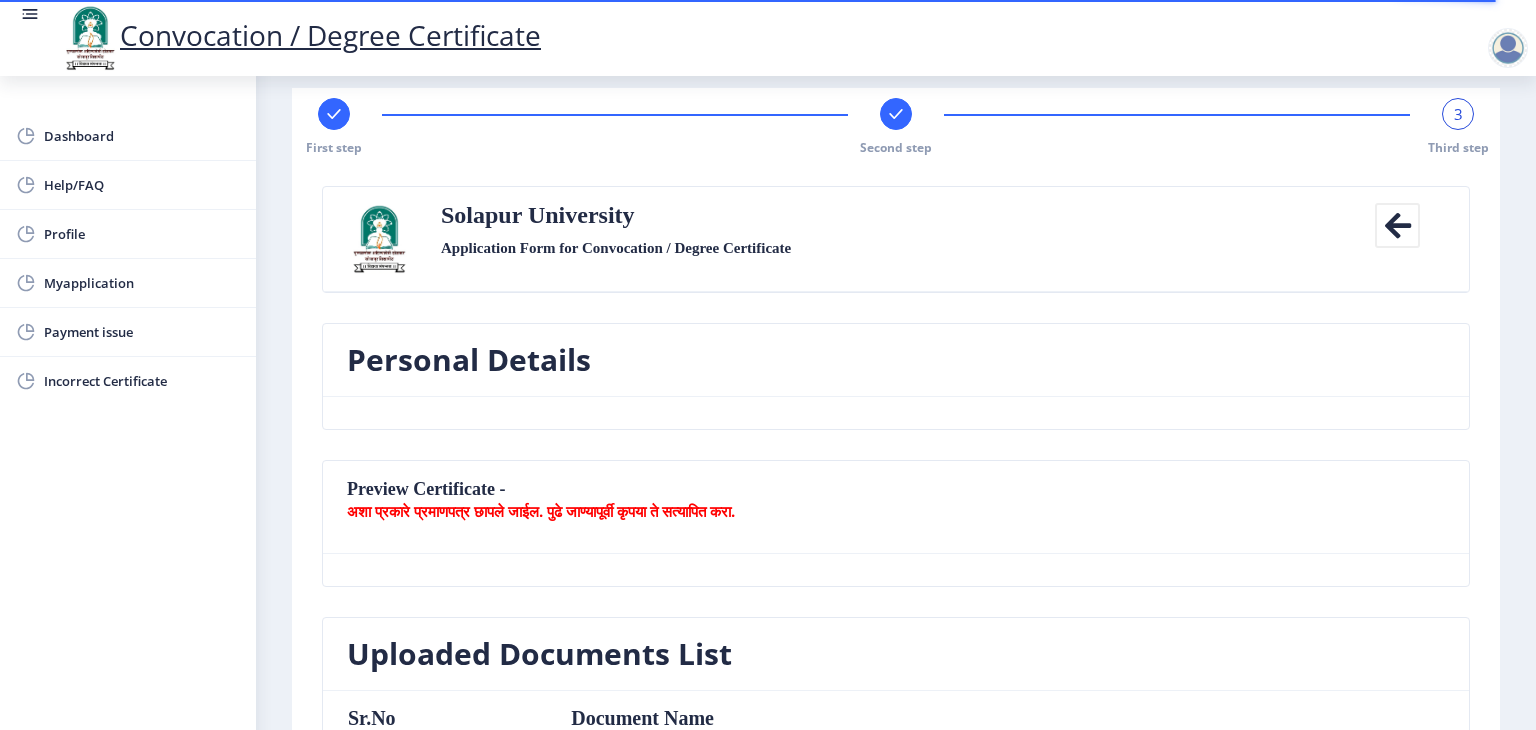 scroll, scrollTop: 0, scrollLeft: 0, axis: both 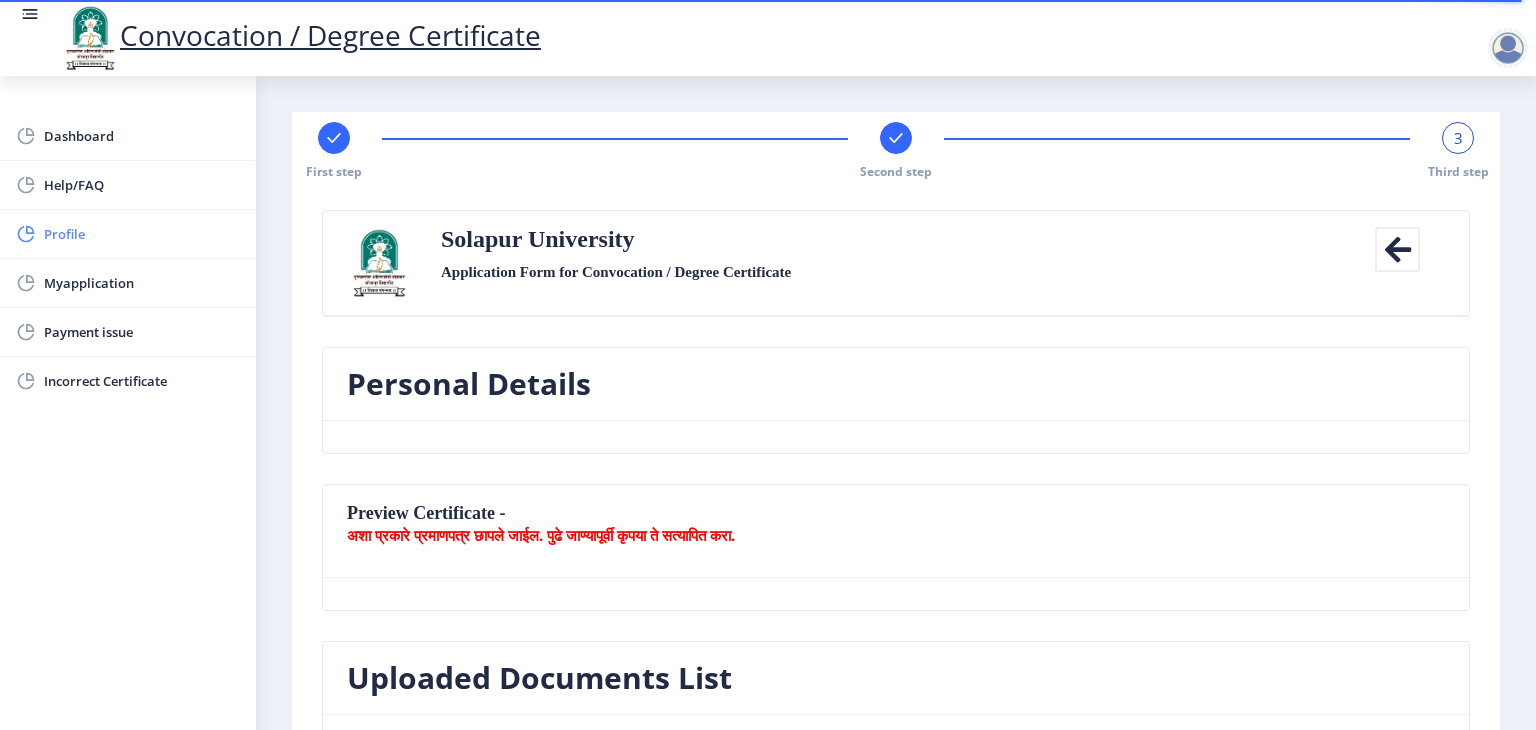 click on "Profile" 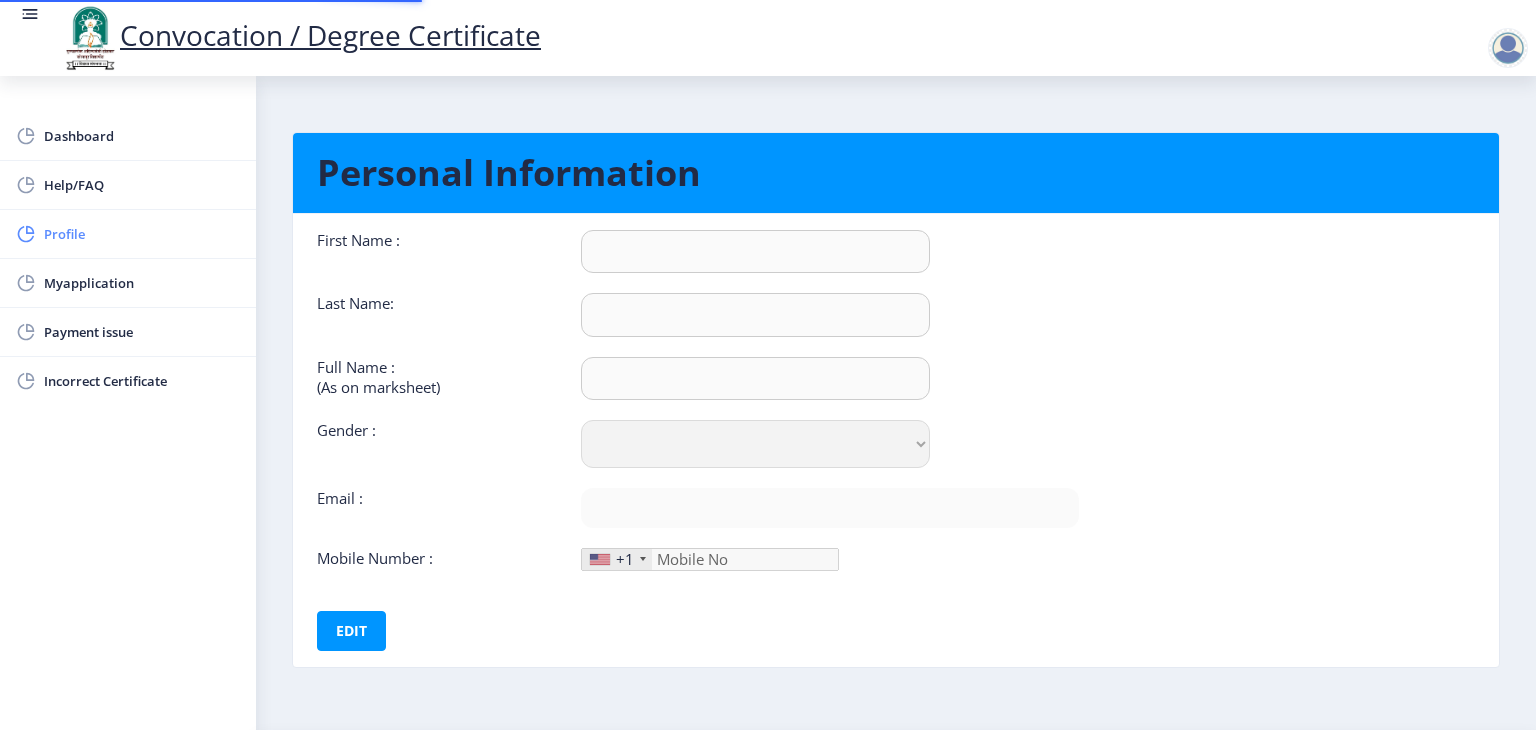 type on "[FIRST]" 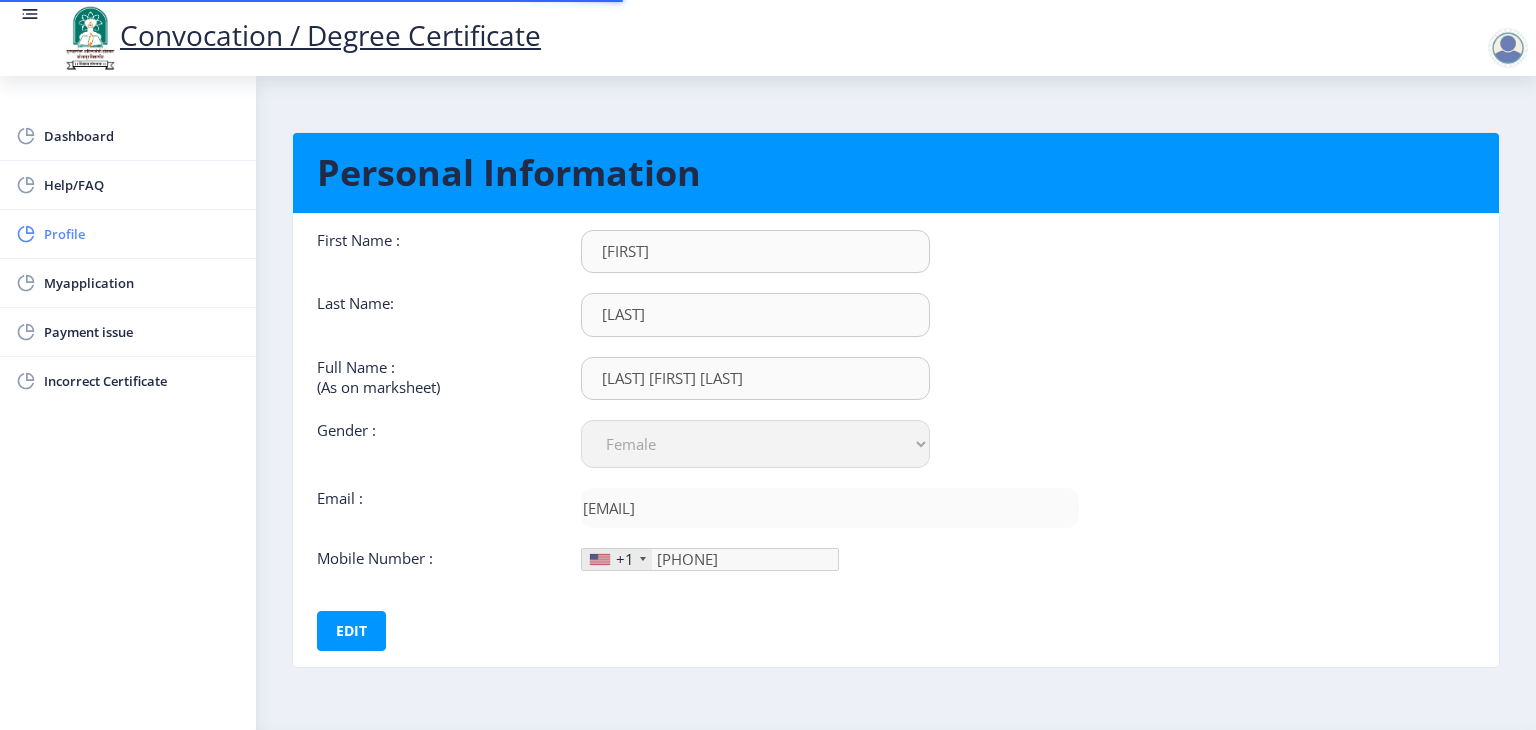 type on "[NUMBER]-" 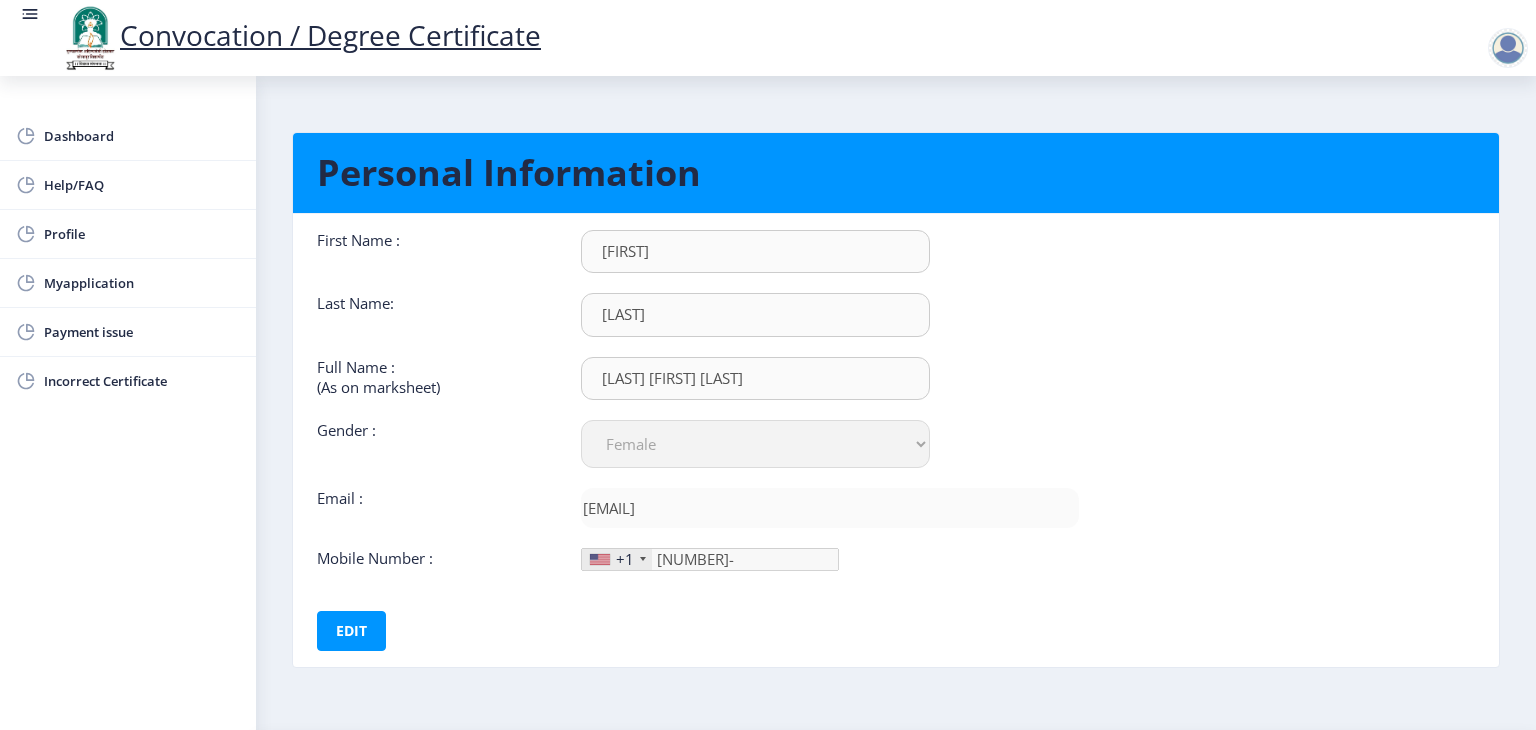 click on "First Name :  [FIRST] Last Name:  [LAST] Full Name : (As on marksheet) [LAST] [FIRST] [LAST] Gender : Select Gender Male Female Other  Email :  [EMAIL]  Mobile Number :  +1 United States +1 United Kingdom +44 Afghanistan (‫افغانستان‬‎) +93 Albania (Shqipëri) +355 Algeria (‫الجزائر‬‎) +213 American Samoa +1 Andorra +376 Angola +244 Anguilla +1 Antigua and Barbuda +1 Argentina +54 Armenia (Հայաստան) +374 Aruba +297 Australia +61 Austria (Österreich) +43 Azerbaijan (Azərbaycan) +994 Bahamas +1 Bahrain (‫البحرين‬‎) +973 Bangladesh (বাংলাদেশ) +880 Barbados +1 Belarus (Беларусь) +375 Belgium (België) +32 Belize +501 Benin (Bénin) +229 Bermuda +1 Bhutan (འབྲུག) +975 Bolivia +591 Bosnia and Herzegovina (Босна и Херцеговина) +387 Botswana +267 Brazil (Brasil) +55 British Indian Ocean Territory +246 British Virgin Islands +1 Brunei +673 Bulgaria (България) +359 Burkina Faso +226 +257 +855 +237" 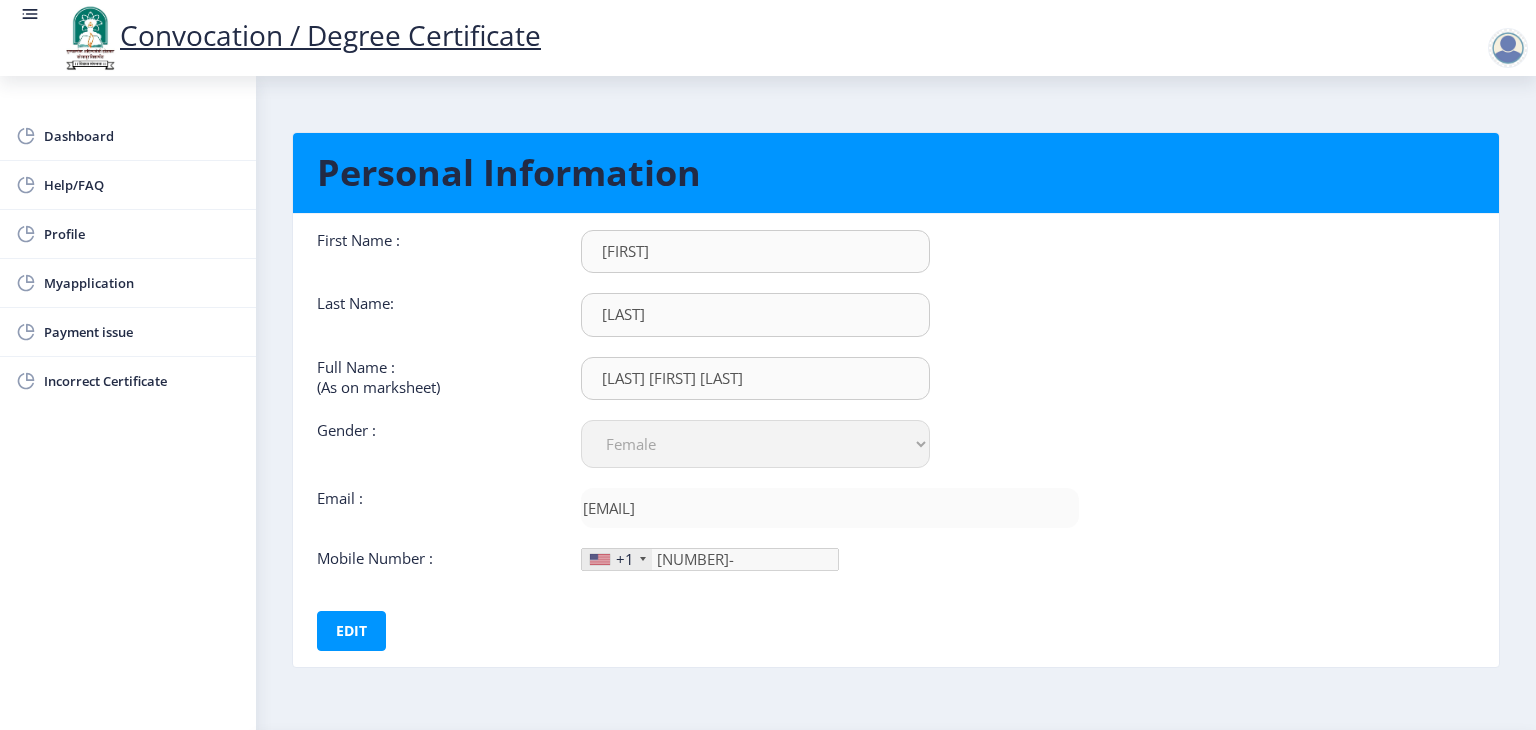 scroll, scrollTop: 0, scrollLeft: 0, axis: both 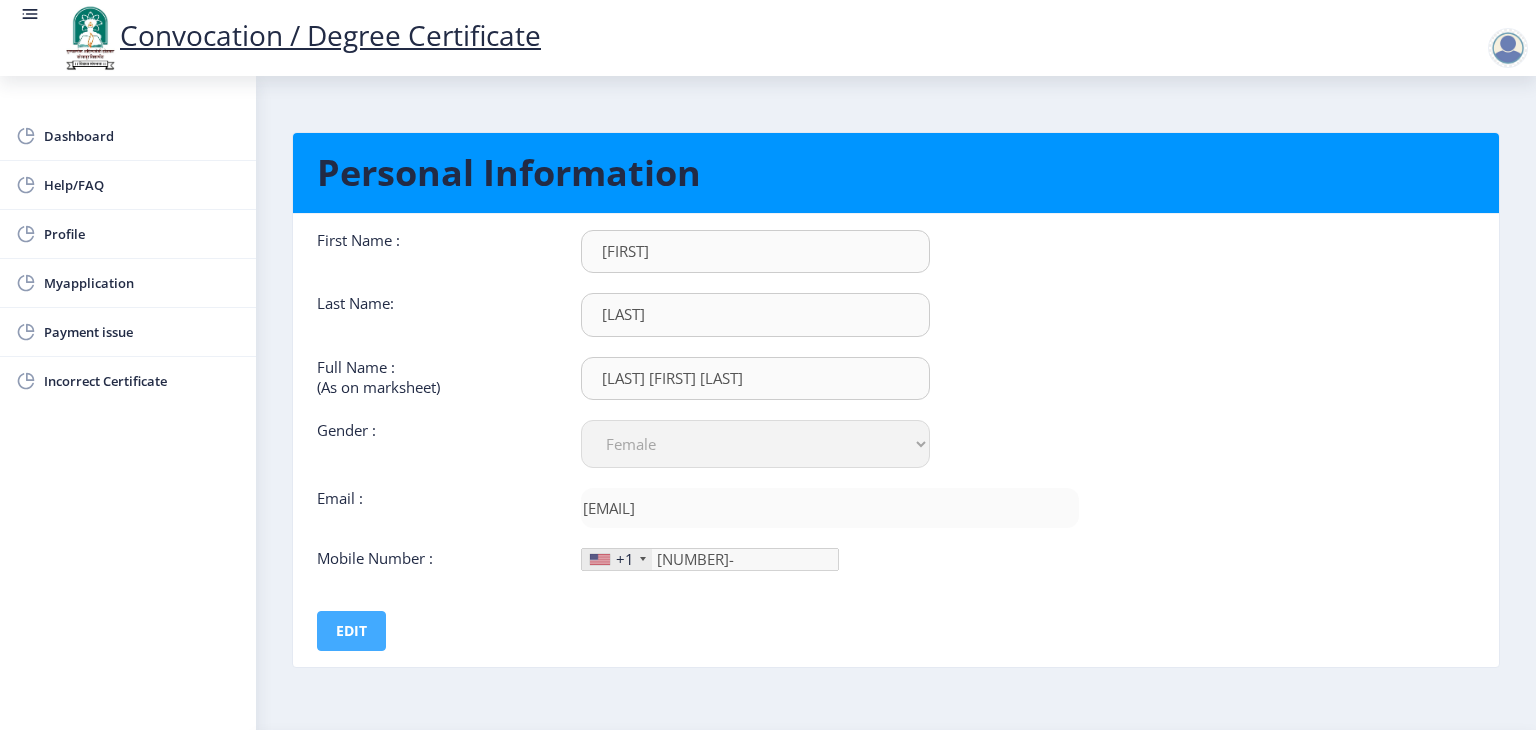 click on "First Name :  [FIRST] Last Name:  [LAST] Full Name : (As on marksheet) [LAST] [FIRST] [LAST] Gender : Select Gender Male Female Other  Email :  [EMAIL]  Mobile Number :  +1 United States +1 United Kingdom +44 Afghanistan (‫افغانستان‬‎) +93 Albania (Shqipëri) +355 Algeria (‫الجزائر‬‎) +213 American Samoa +1 Andorra +376 Angola +244 Anguilla +1 Antigua and Barbuda +1 Argentina +54 Armenia (Հայաստան) +374 Aruba +297 Australia +61 Austria (Österreich) +43 Azerbaijan (Azərbaycan) +994 Bahamas +1 Bahrain (‫البحرين‬‎) +973 Bangladesh (বাংলাদেশ) +880 Barbados +1 Belarus (Беларусь) +375 Belgium (België) +32 Belize +501 Benin (Bénin) +229 Bermuda +1 Bhutan (འབྲུག) +975 Bolivia +591 Bosnia and Herzegovina (Босна и Херцеговина) +387 Botswana +267 Brazil (Brasil) +55 British Indian Ocean Territory +246 British Virgin Islands +1 Brunei +673 Bulgaria (България) +359 Burkina Faso +226 +257 +855 +237" 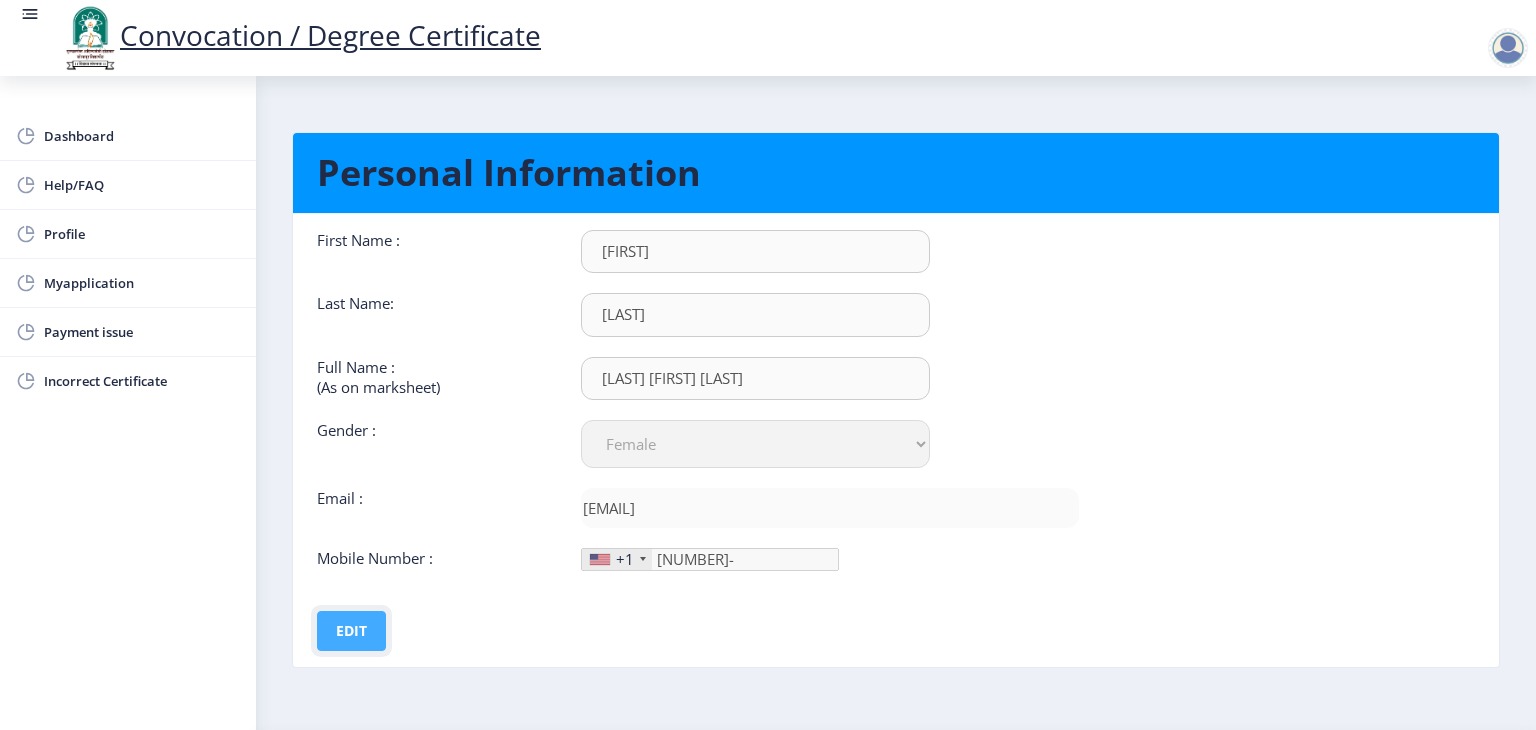 click on "Edit" 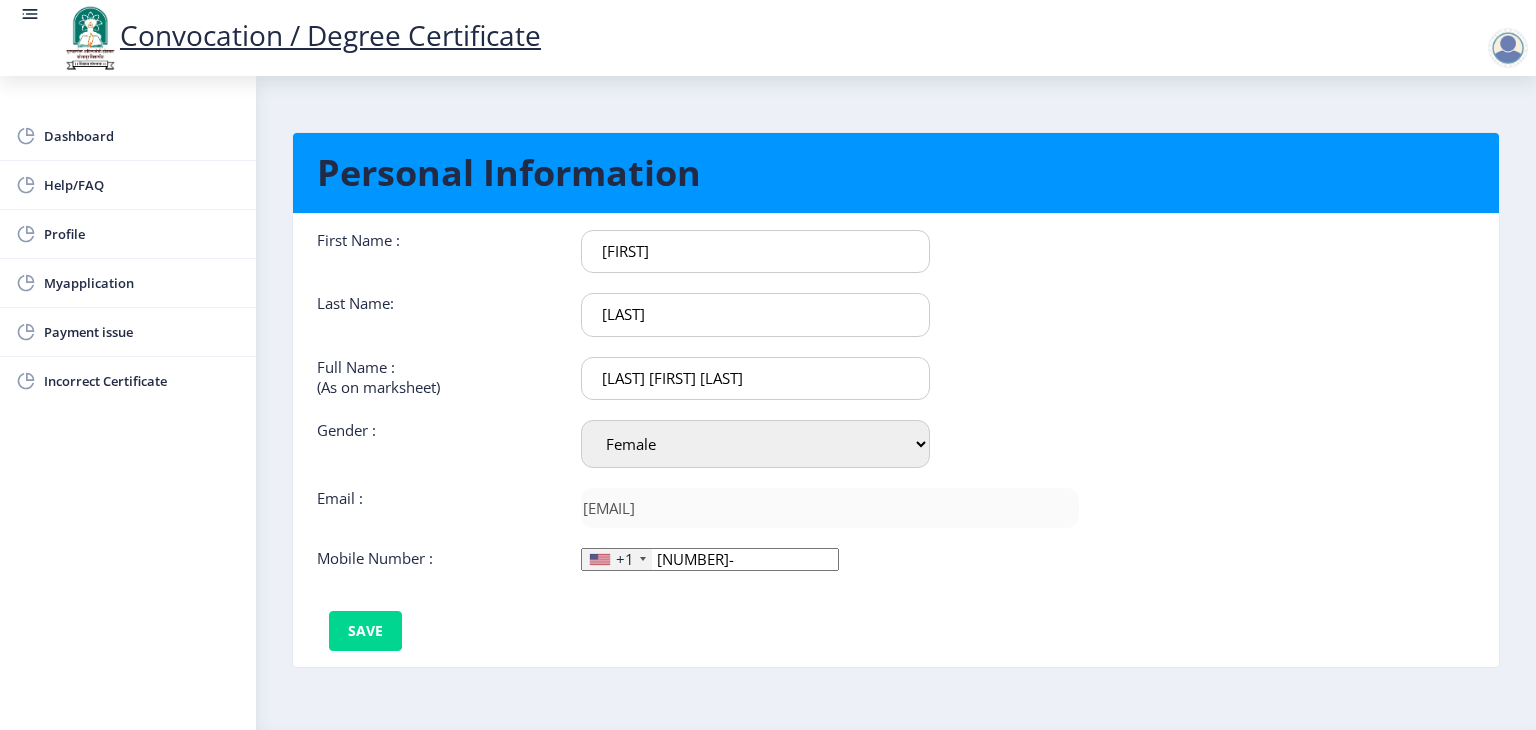 click on "[LAST] [FIRST] [LAST]" at bounding box center [755, 251] 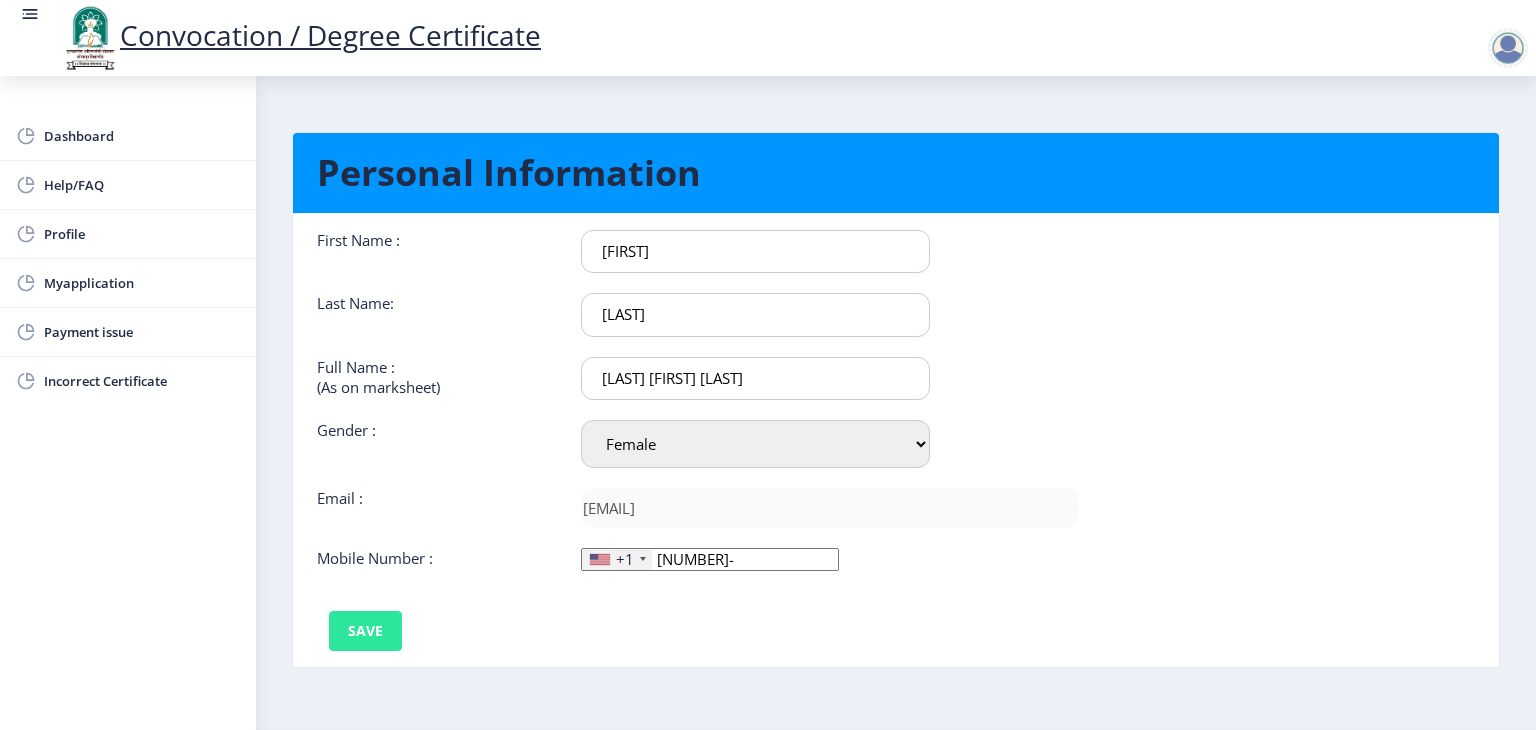 type on "[LAST] [FIRST] [LAST]" 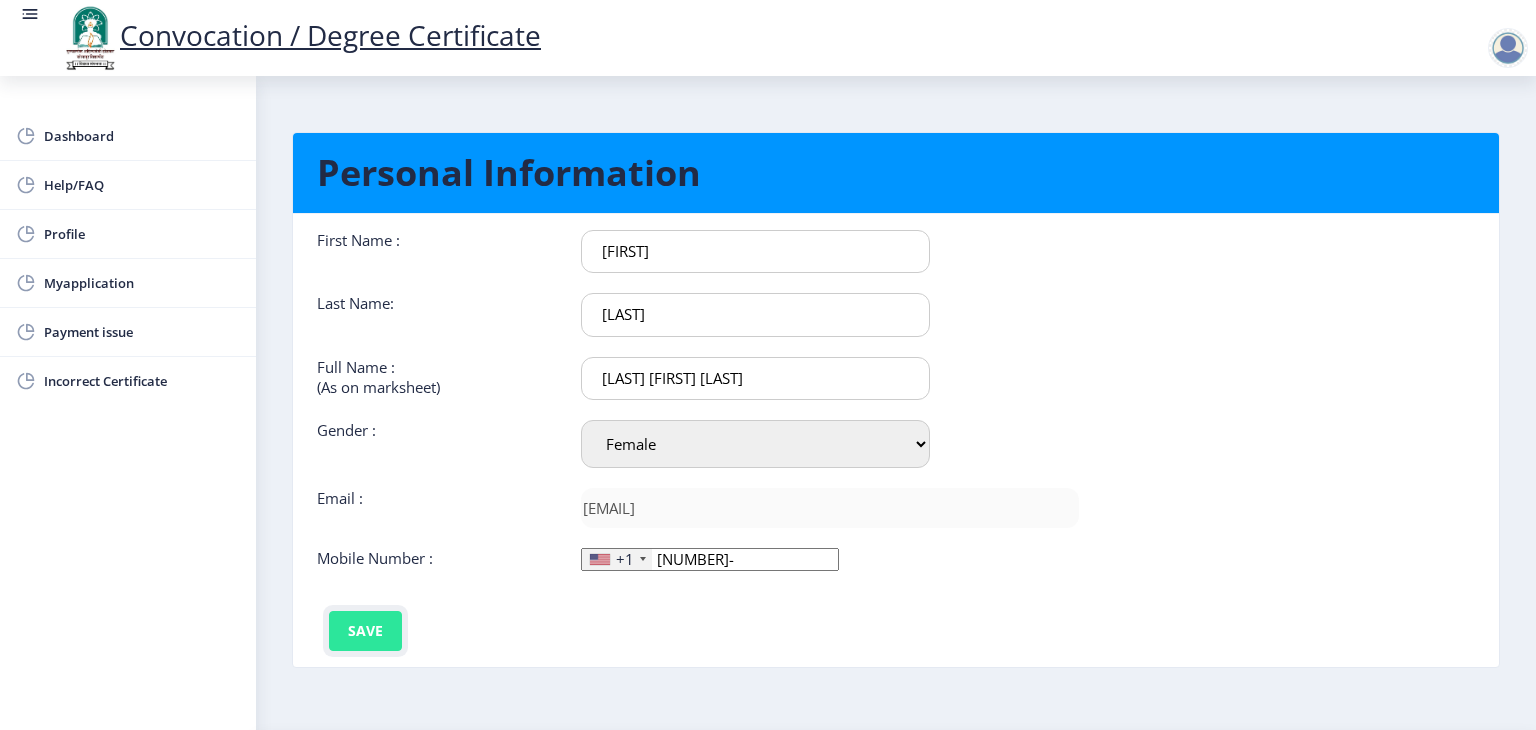 scroll, scrollTop: 0, scrollLeft: 0, axis: both 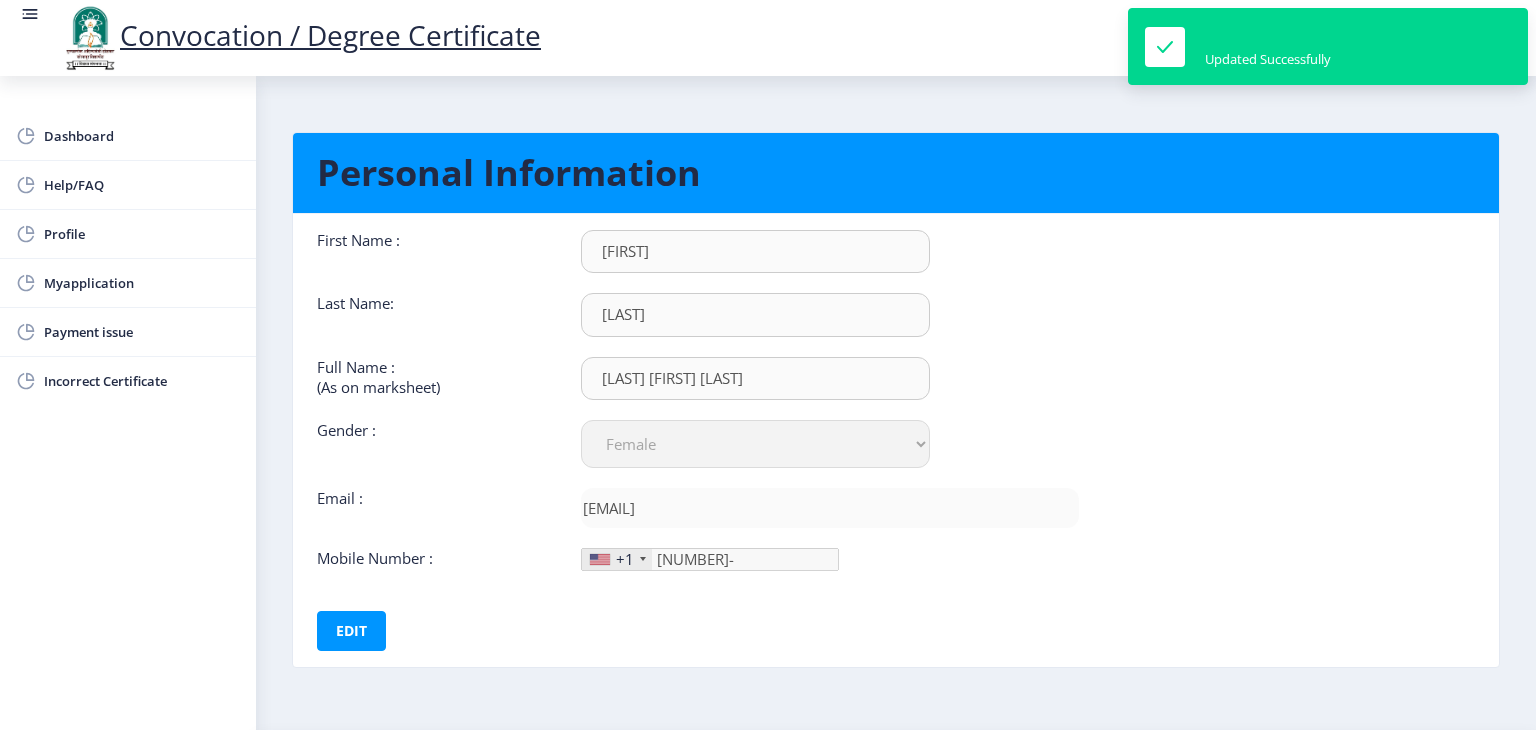 click on "+1" 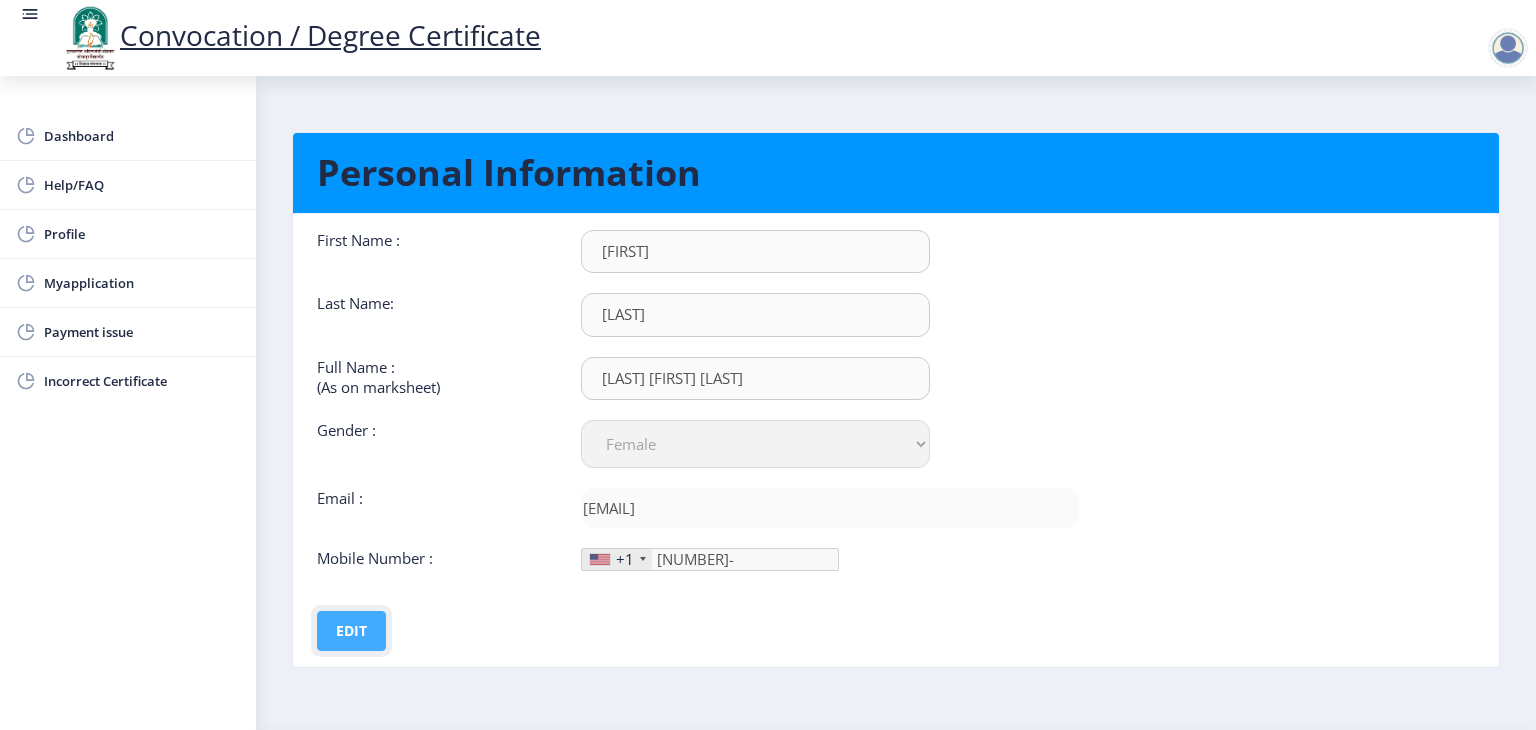 click on "Edit" 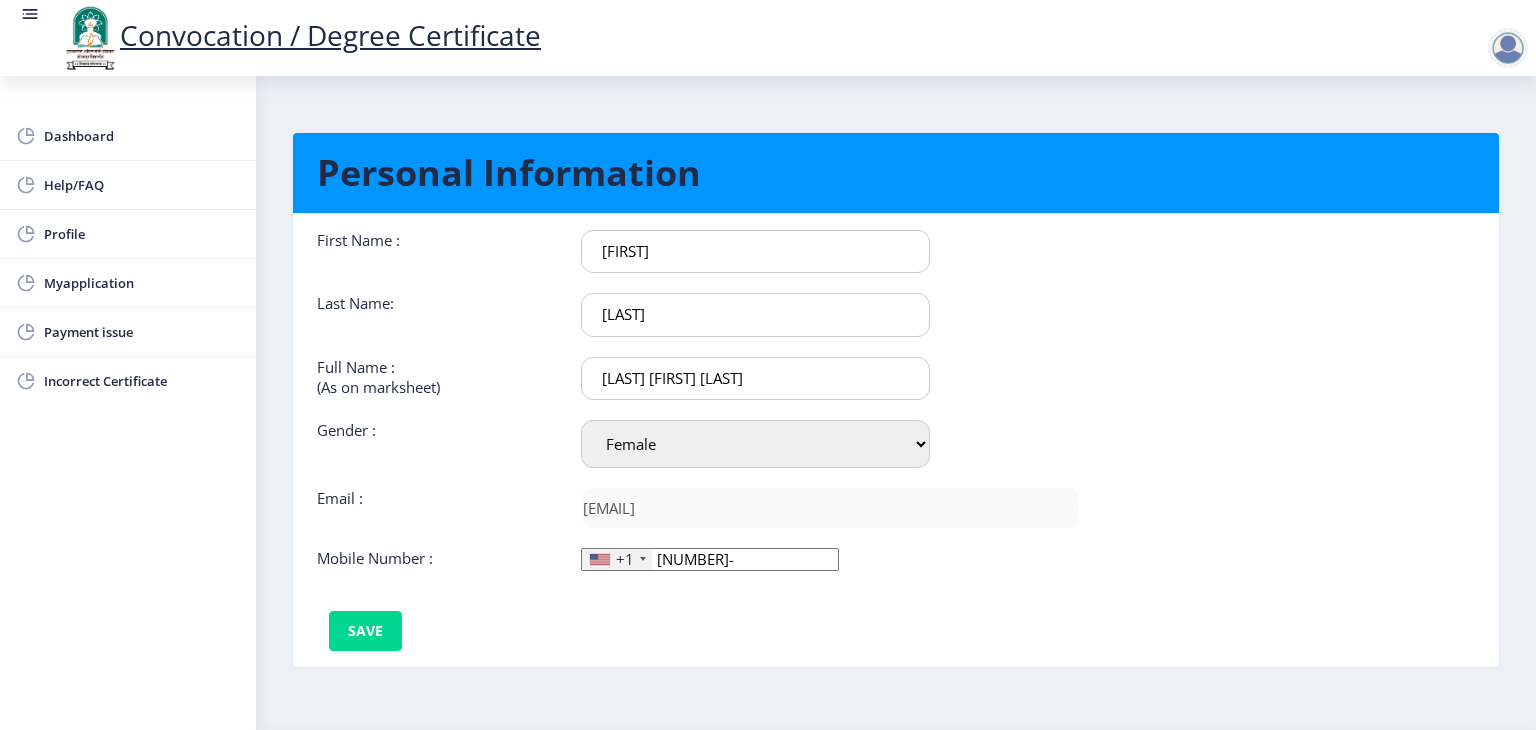 click on "+1" 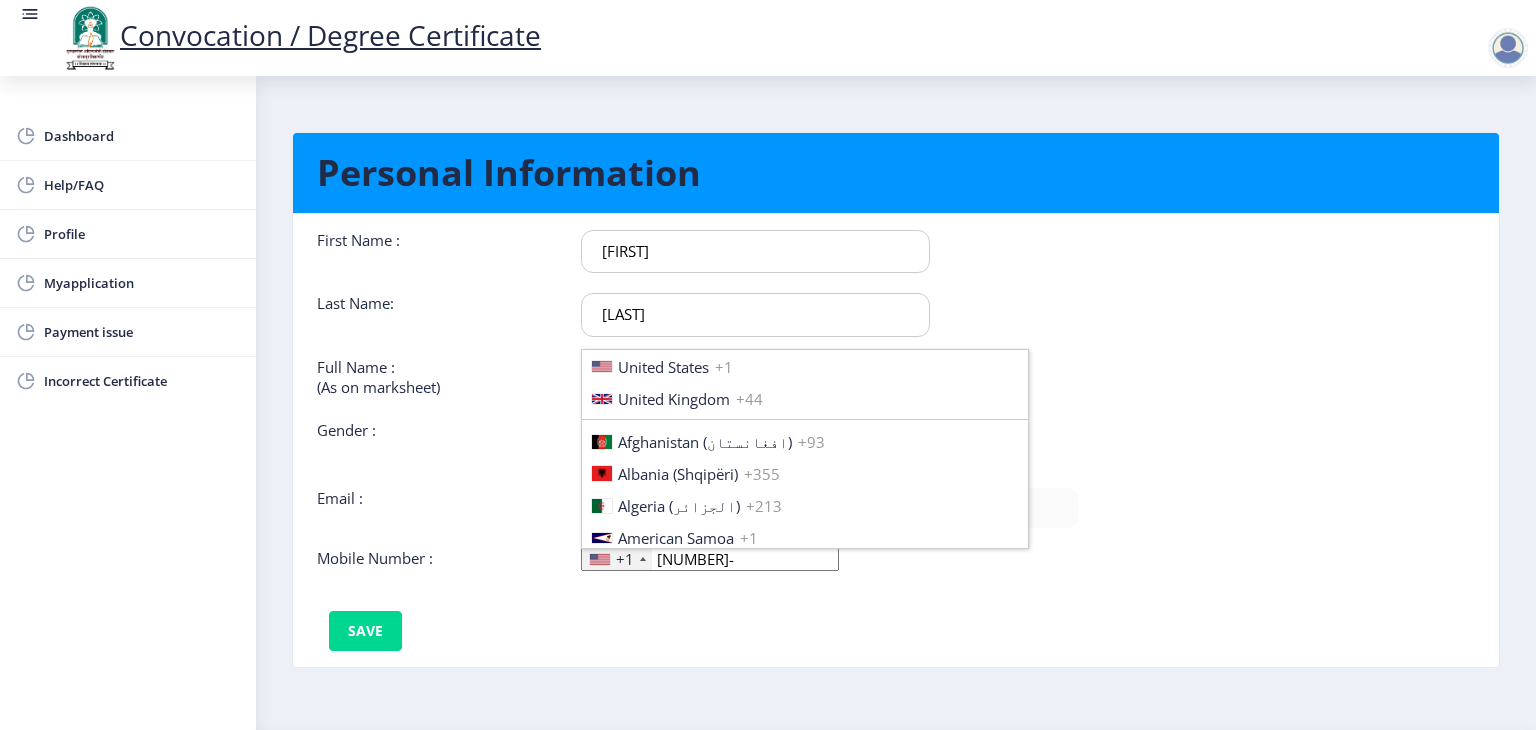 scroll, scrollTop: 3062, scrollLeft: 0, axis: vertical 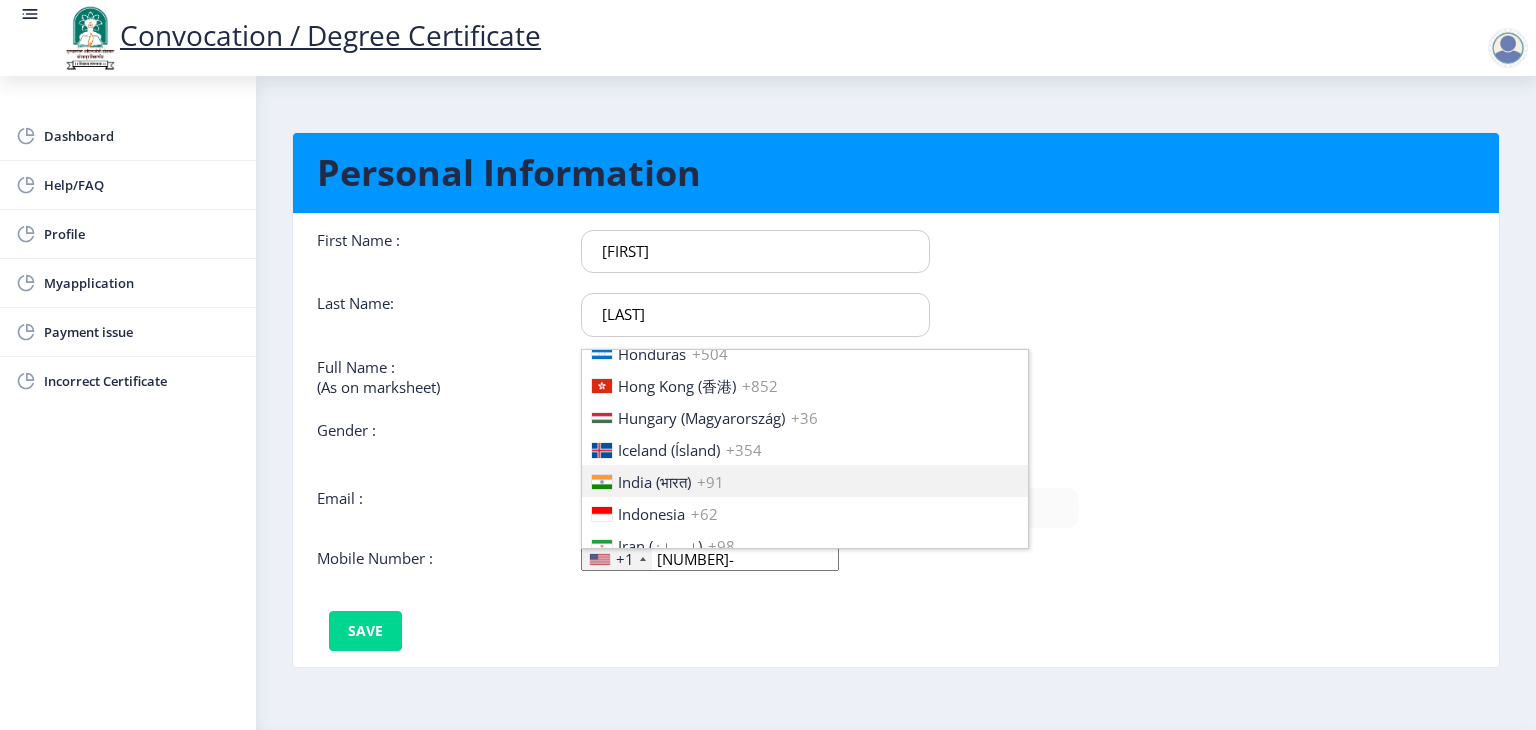 click on "India (भारत)" at bounding box center [654, 482] 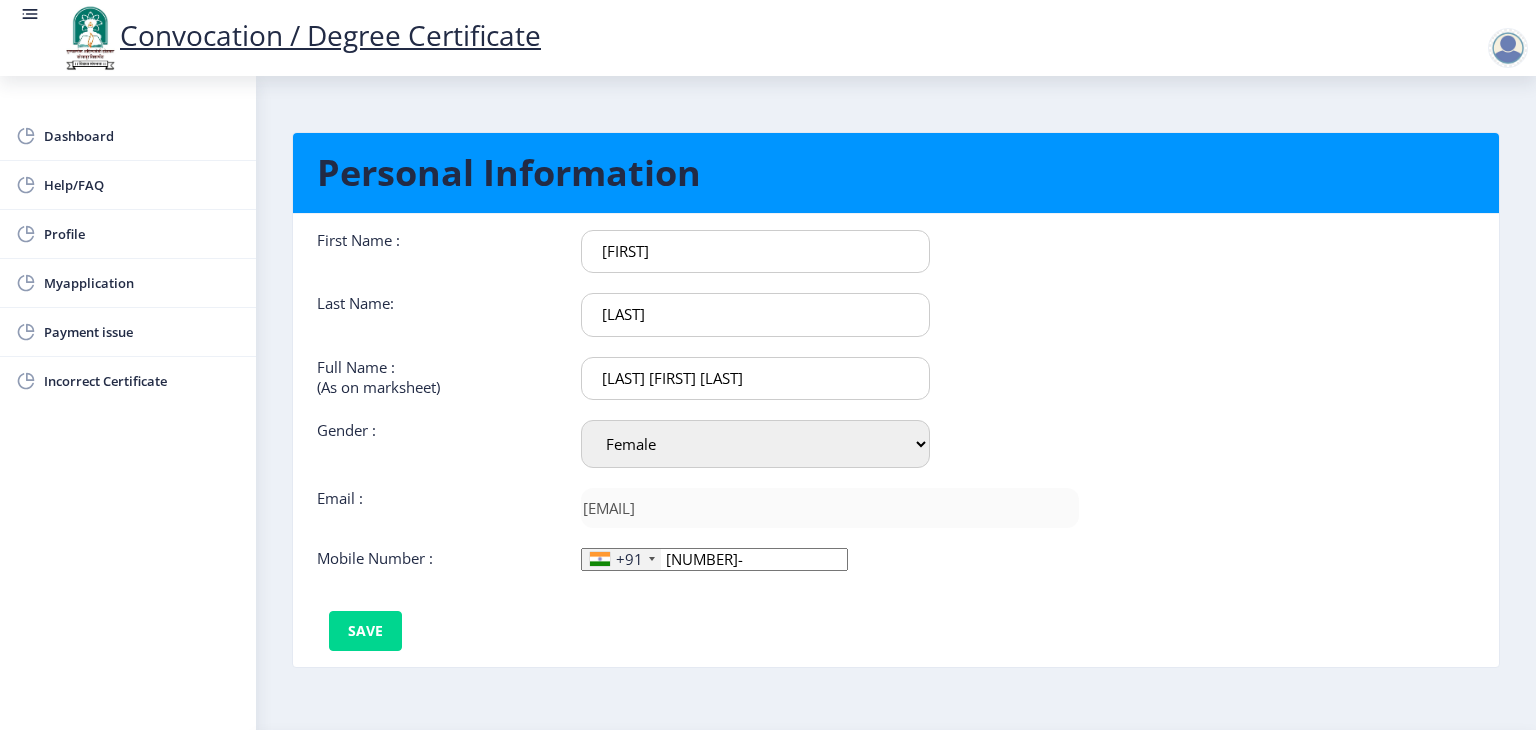 click on "[NUMBER]-" 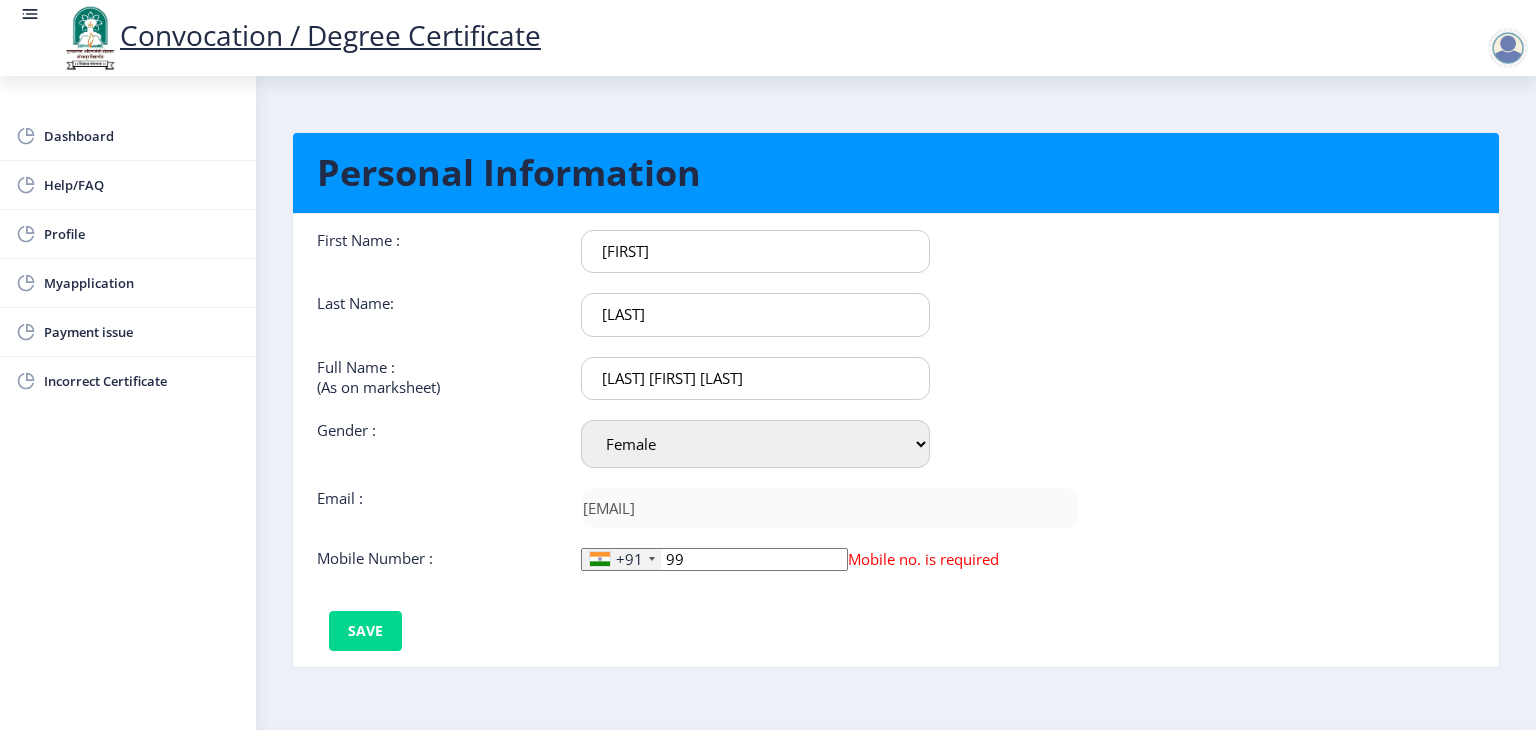 type on "9" 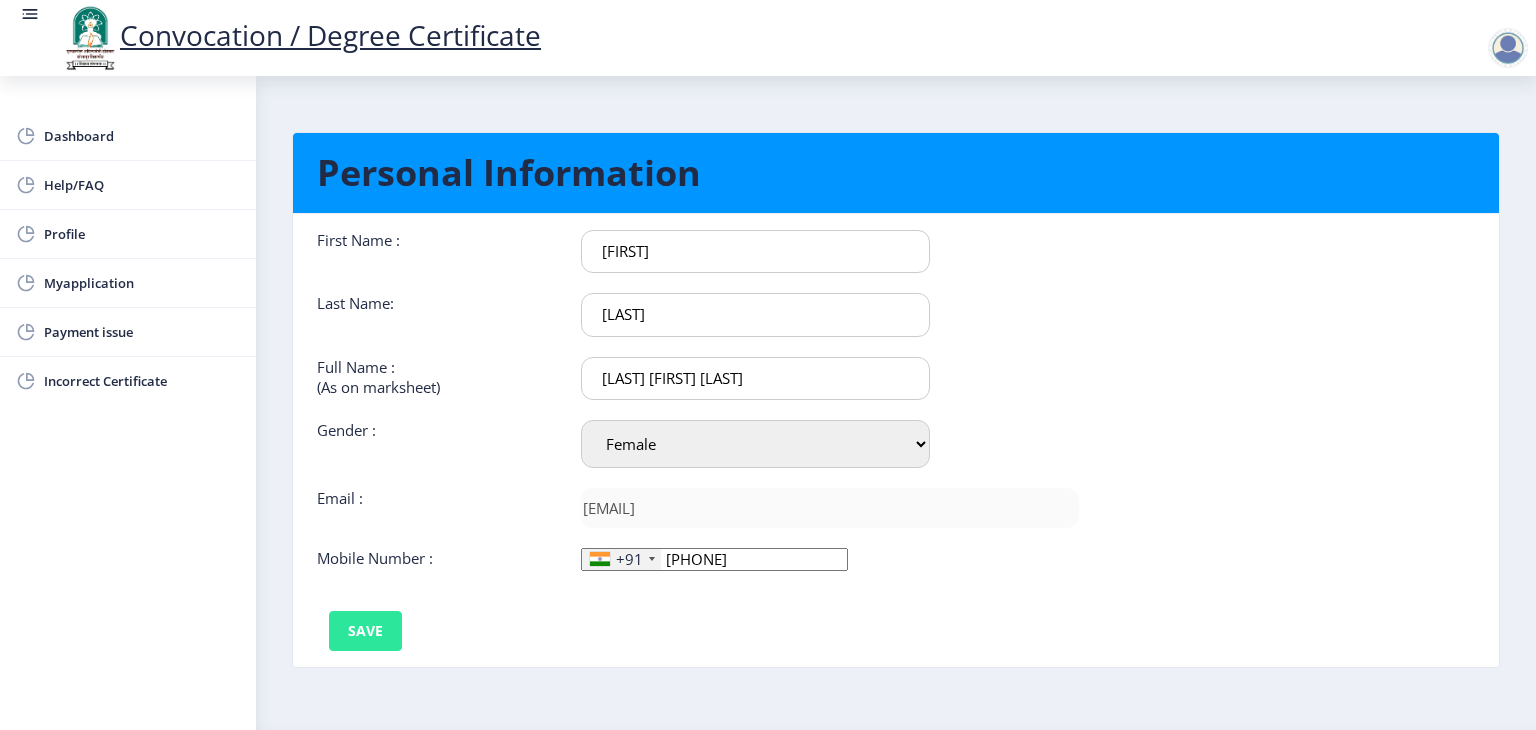 type on "[PHONE]" 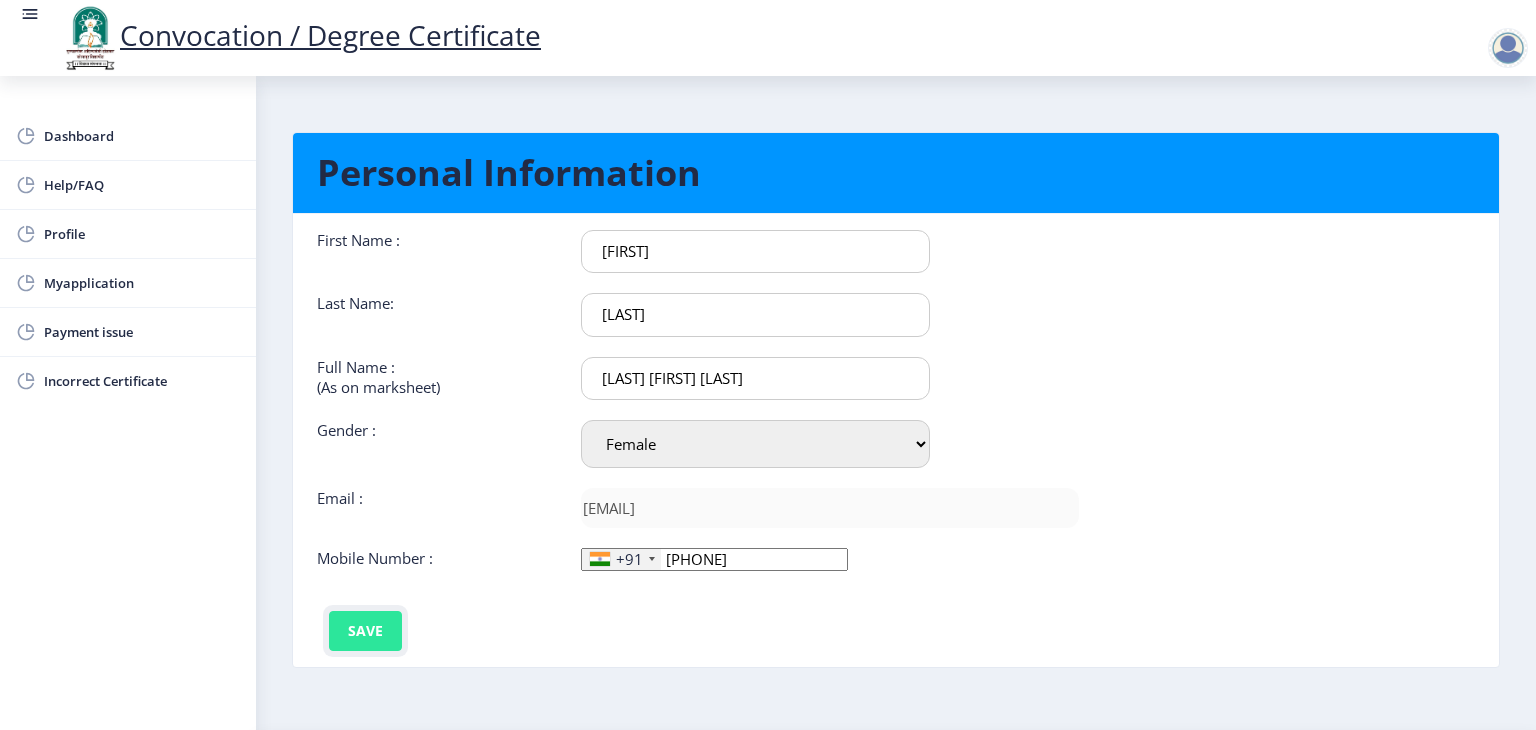 click on "Save" 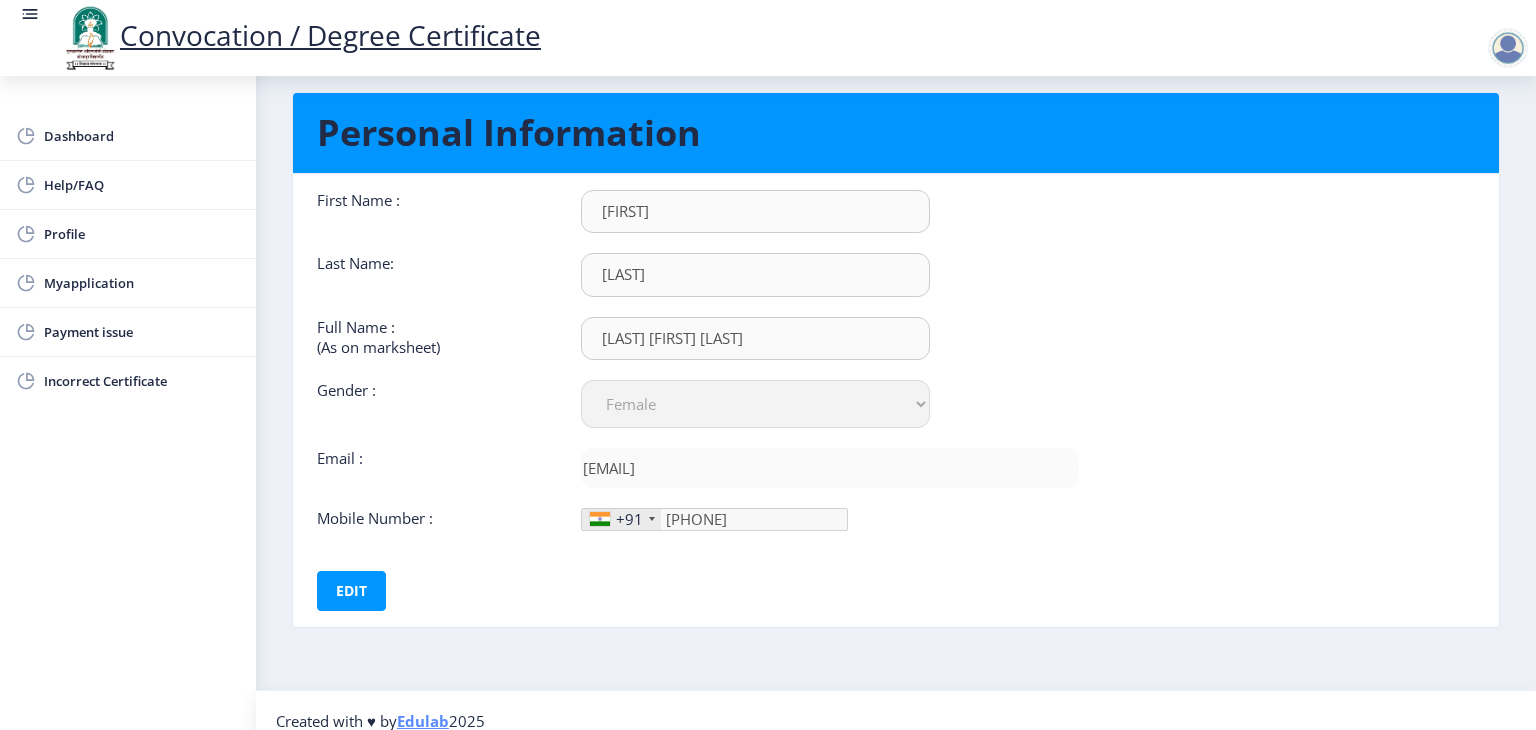 scroll, scrollTop: 57, scrollLeft: 0, axis: vertical 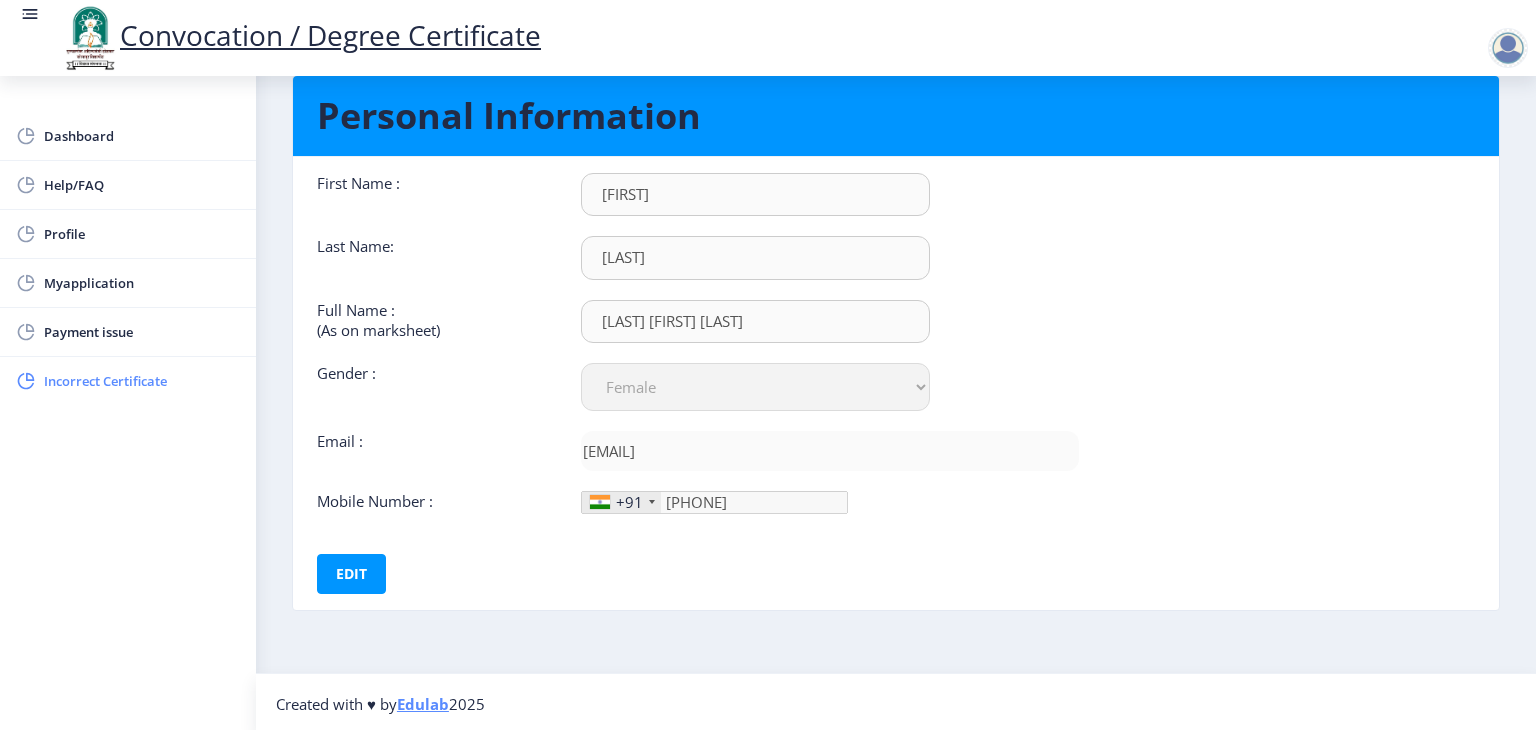 click on "Incorrect Certificate" 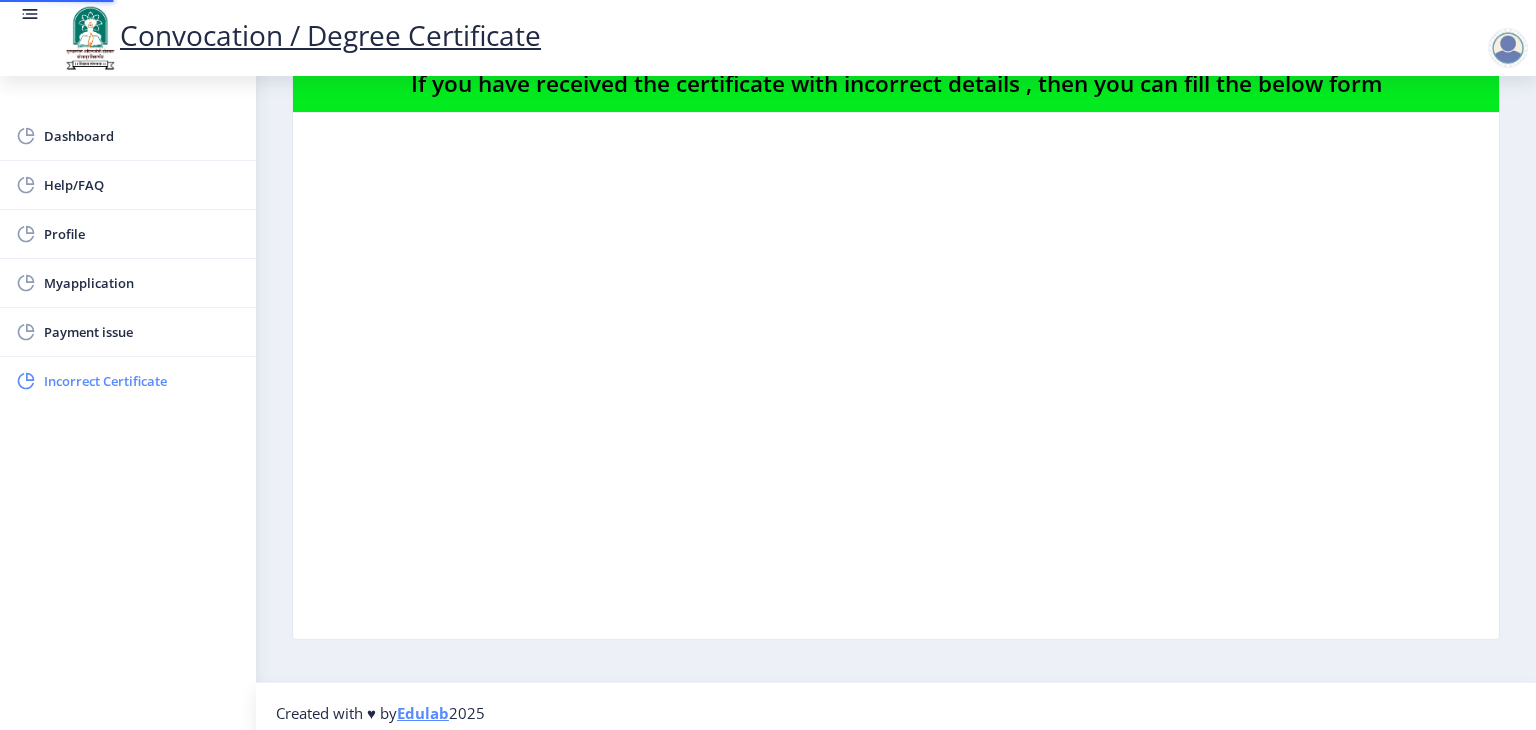 scroll, scrollTop: 0, scrollLeft: 0, axis: both 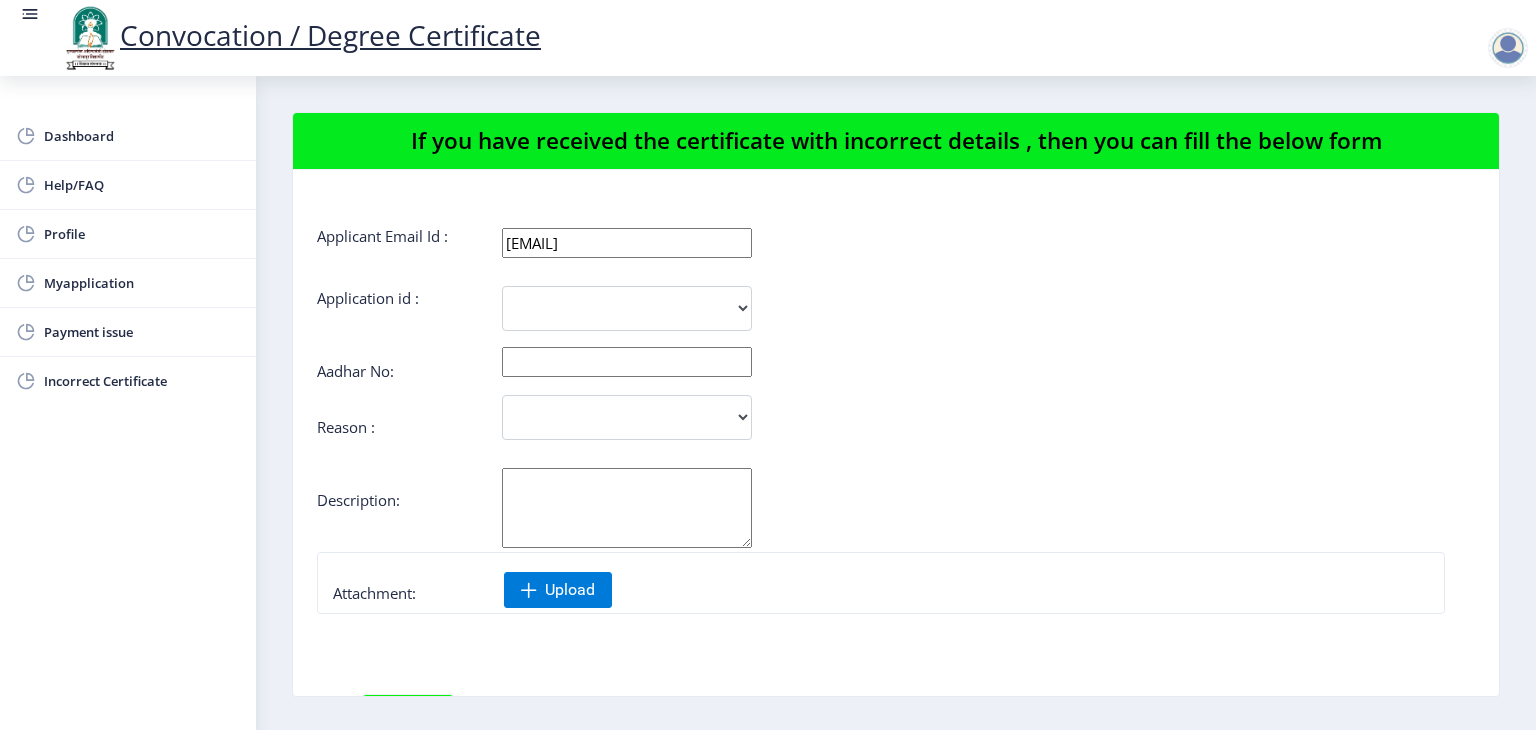 click 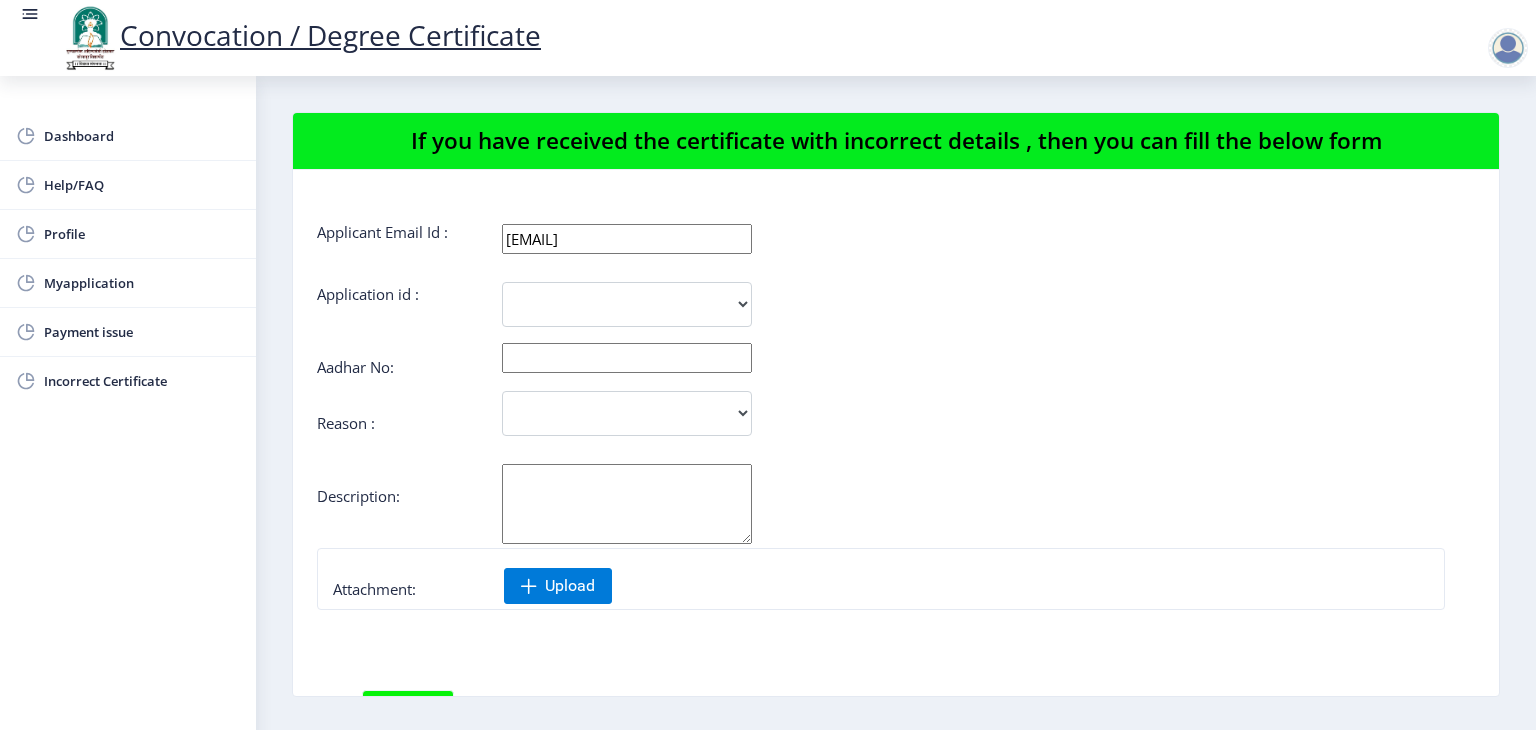 scroll, scrollTop: 0, scrollLeft: 0, axis: both 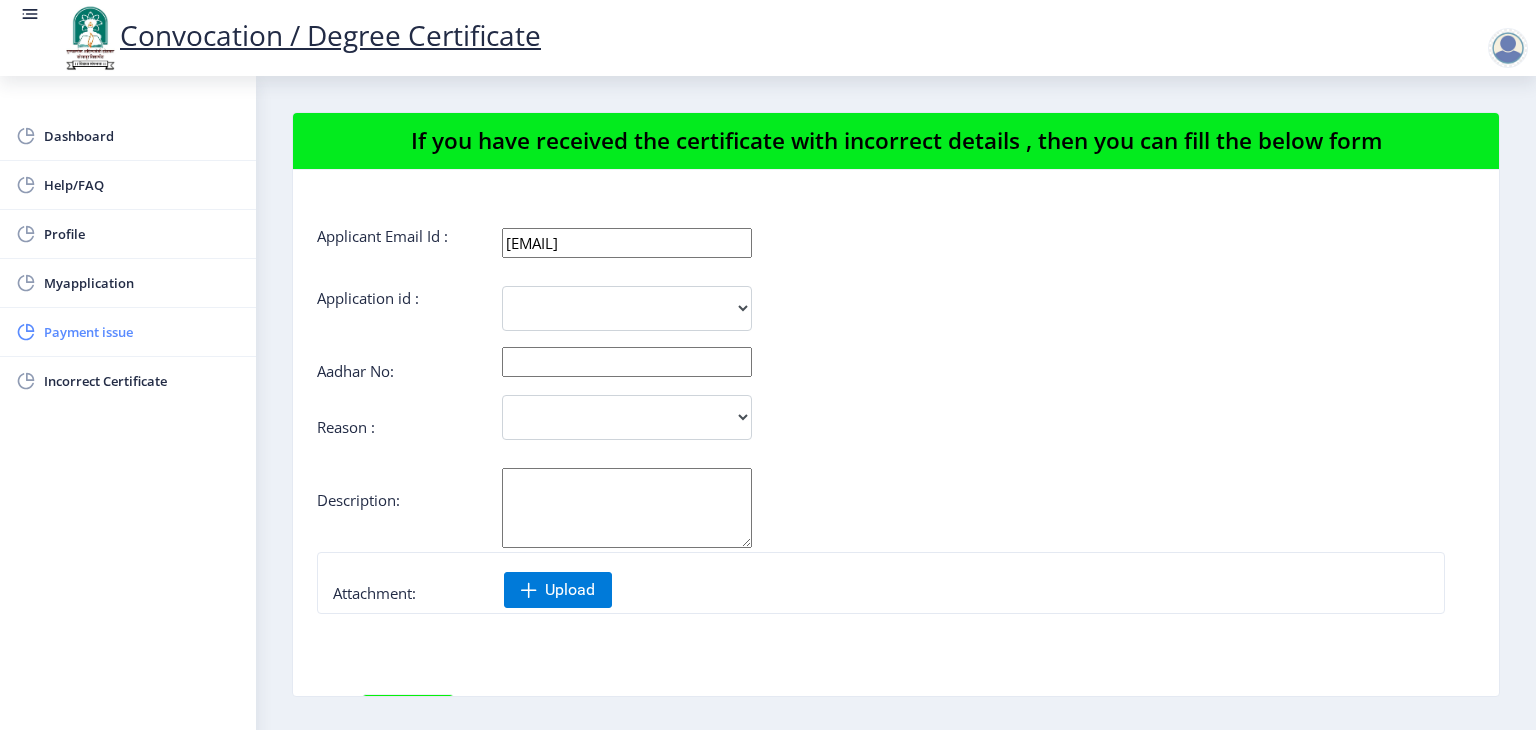 click on "Payment issue" 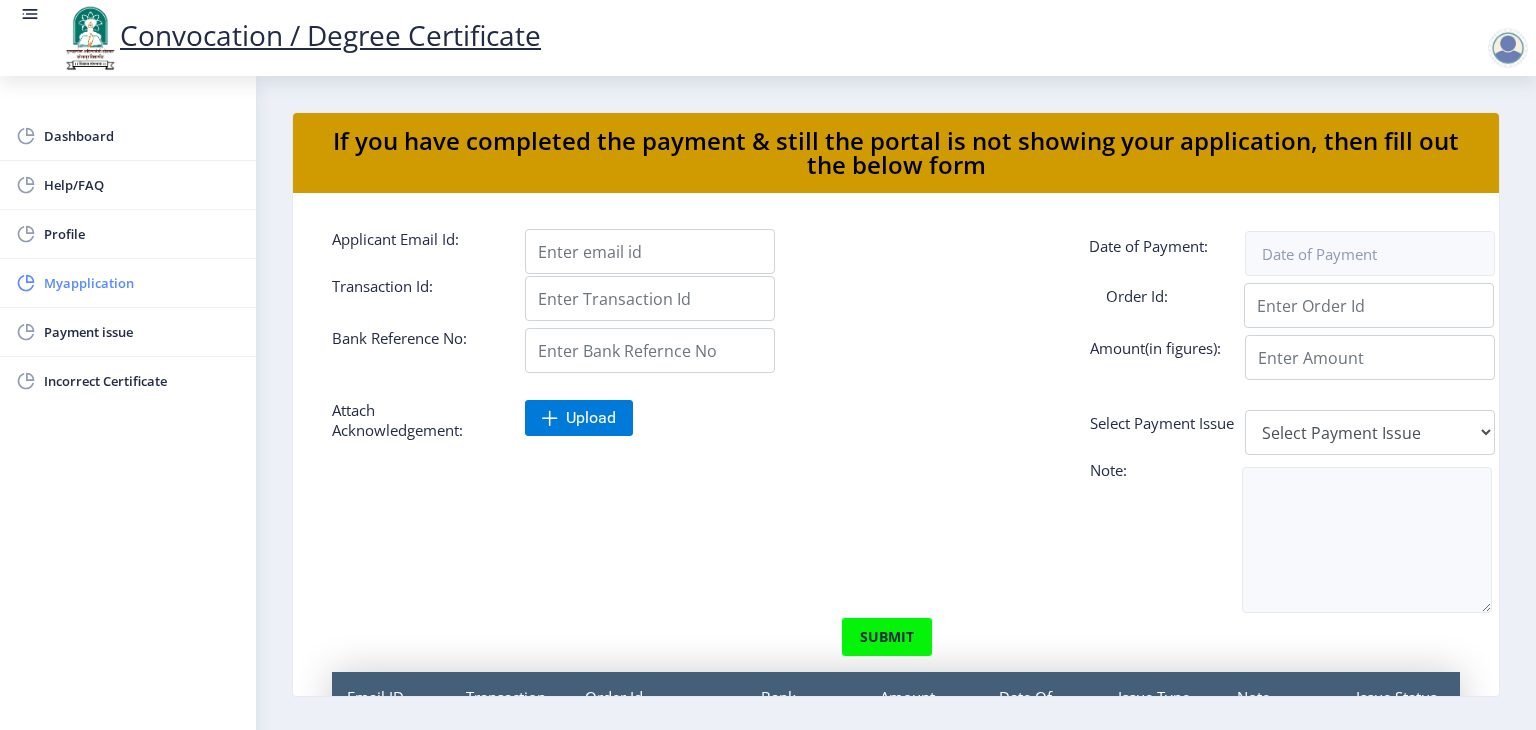click on "Myapplication" 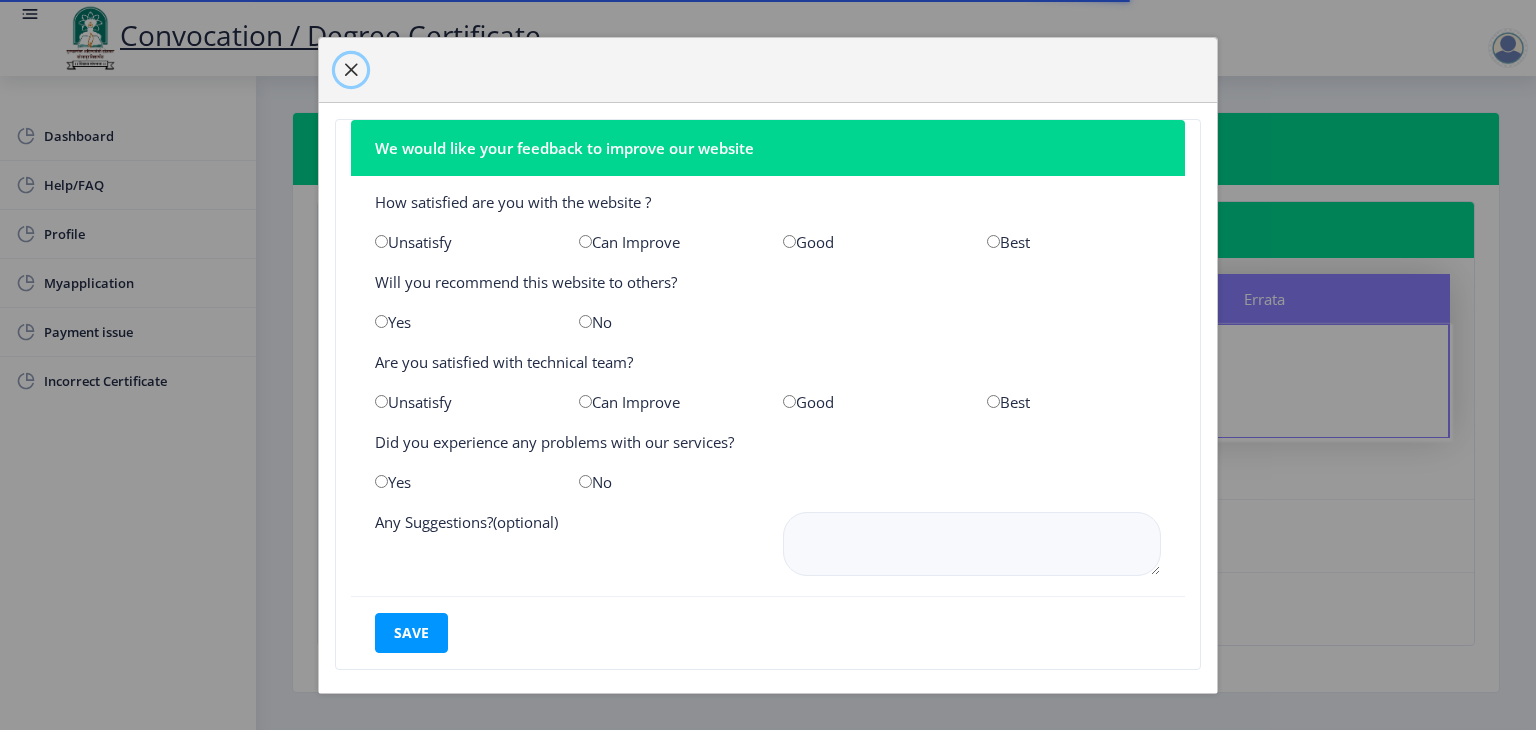 click 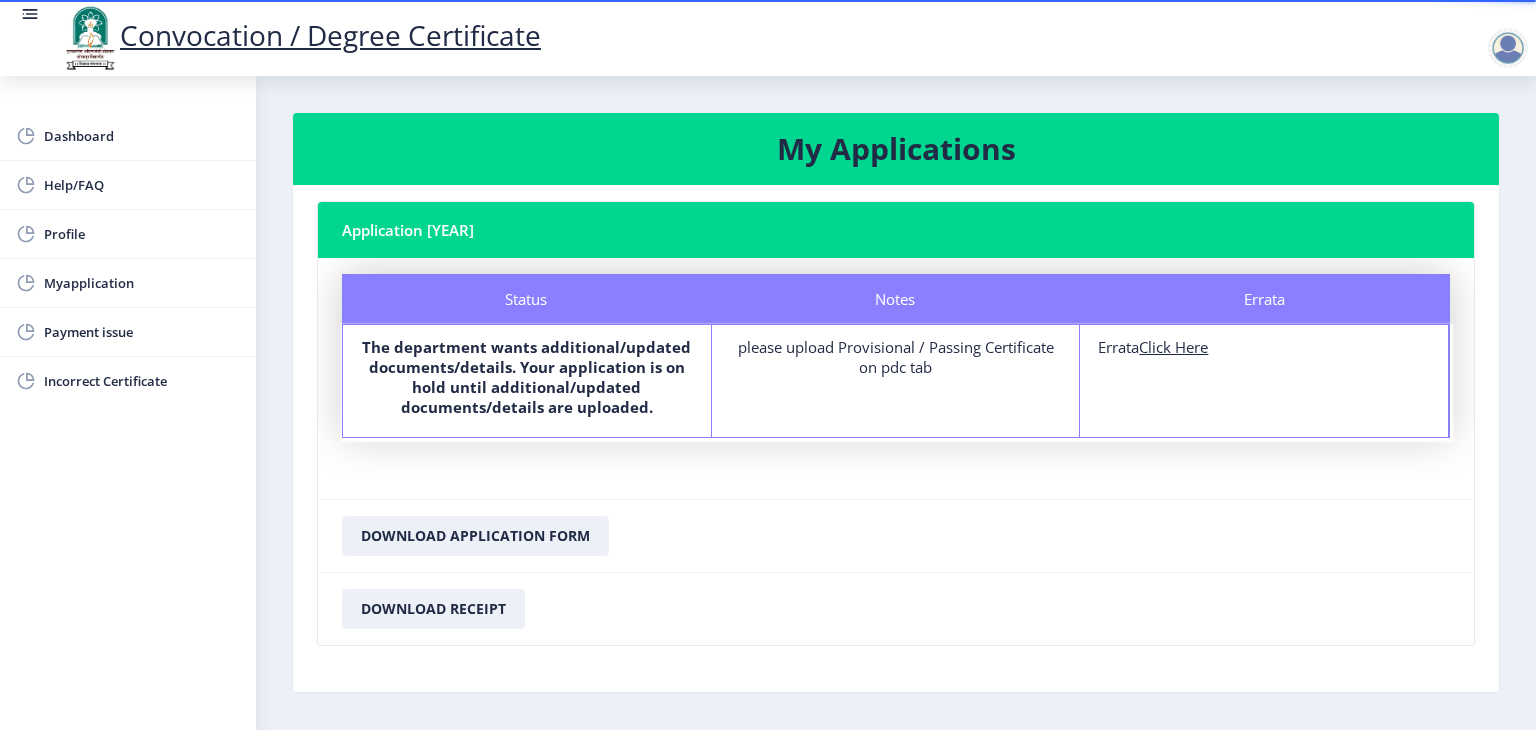 click on "Click Here" 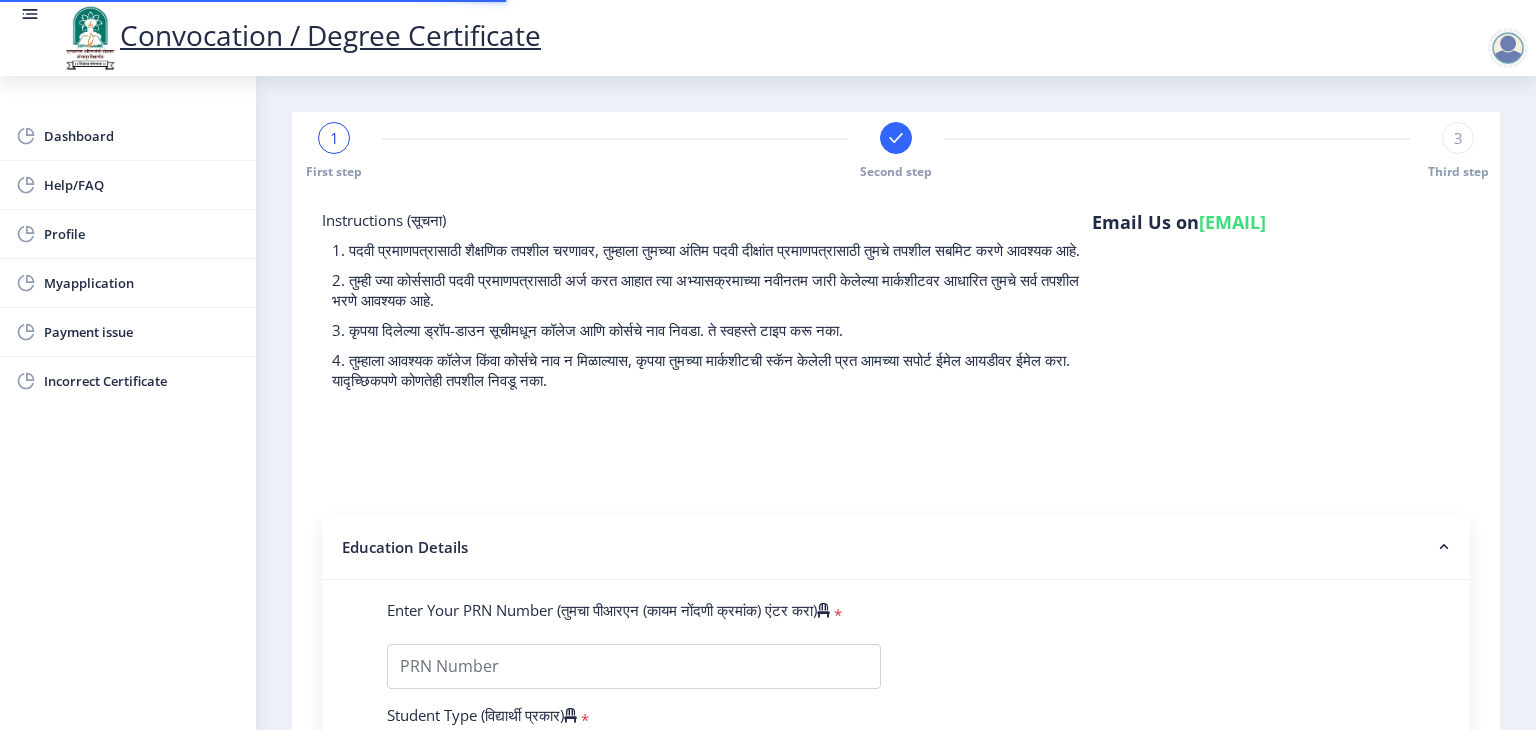 type on "[LAST] [FIRST] [LAST]" 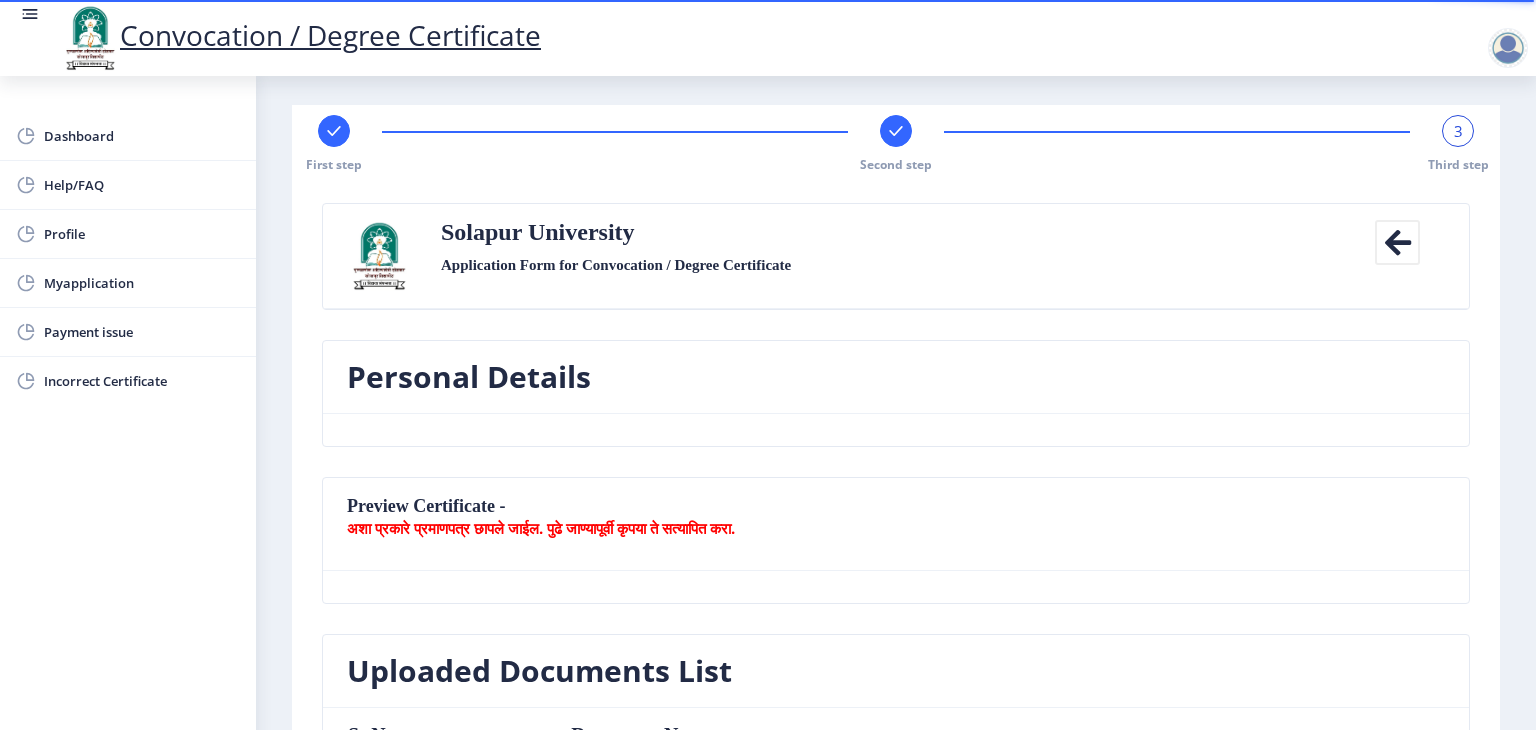 scroll, scrollTop: 0, scrollLeft: 0, axis: both 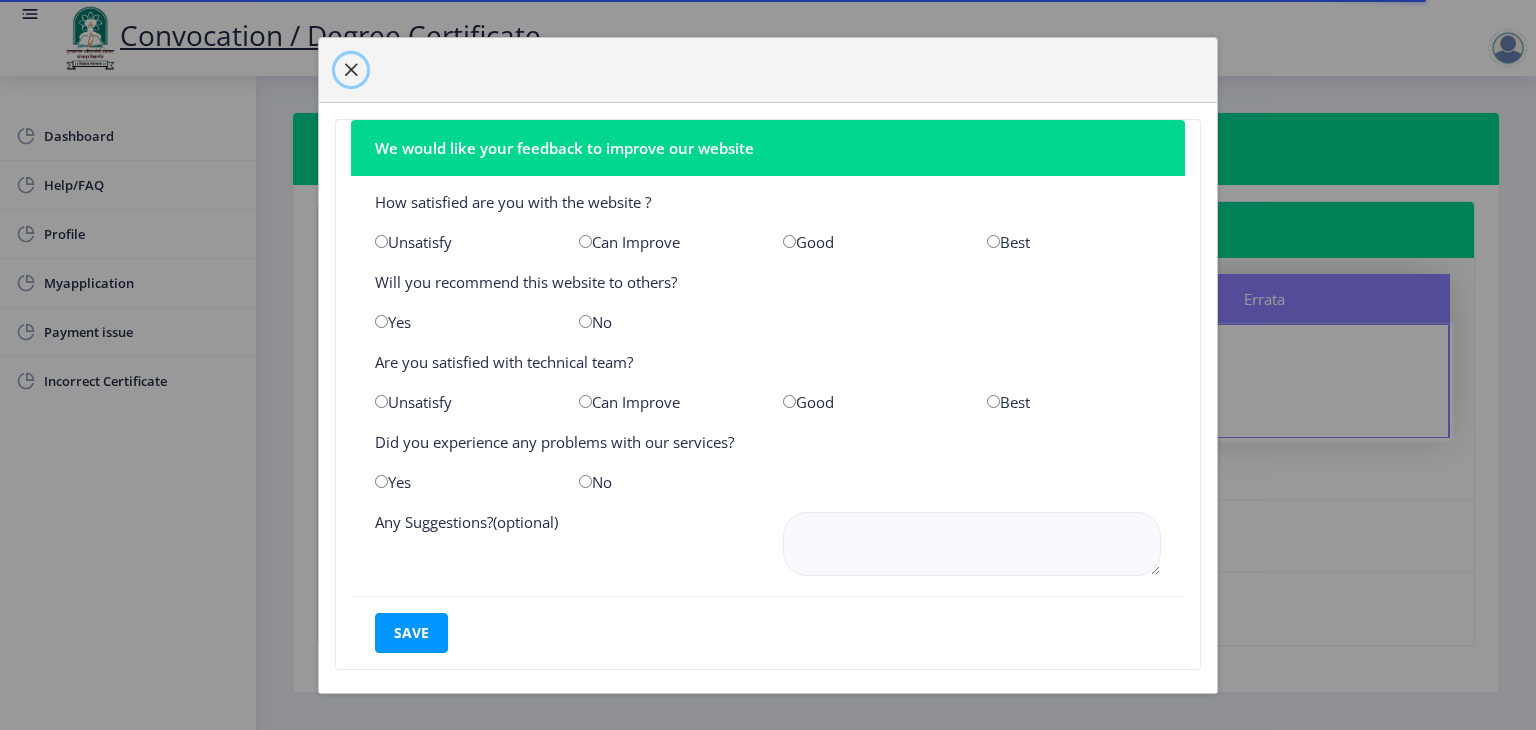 click 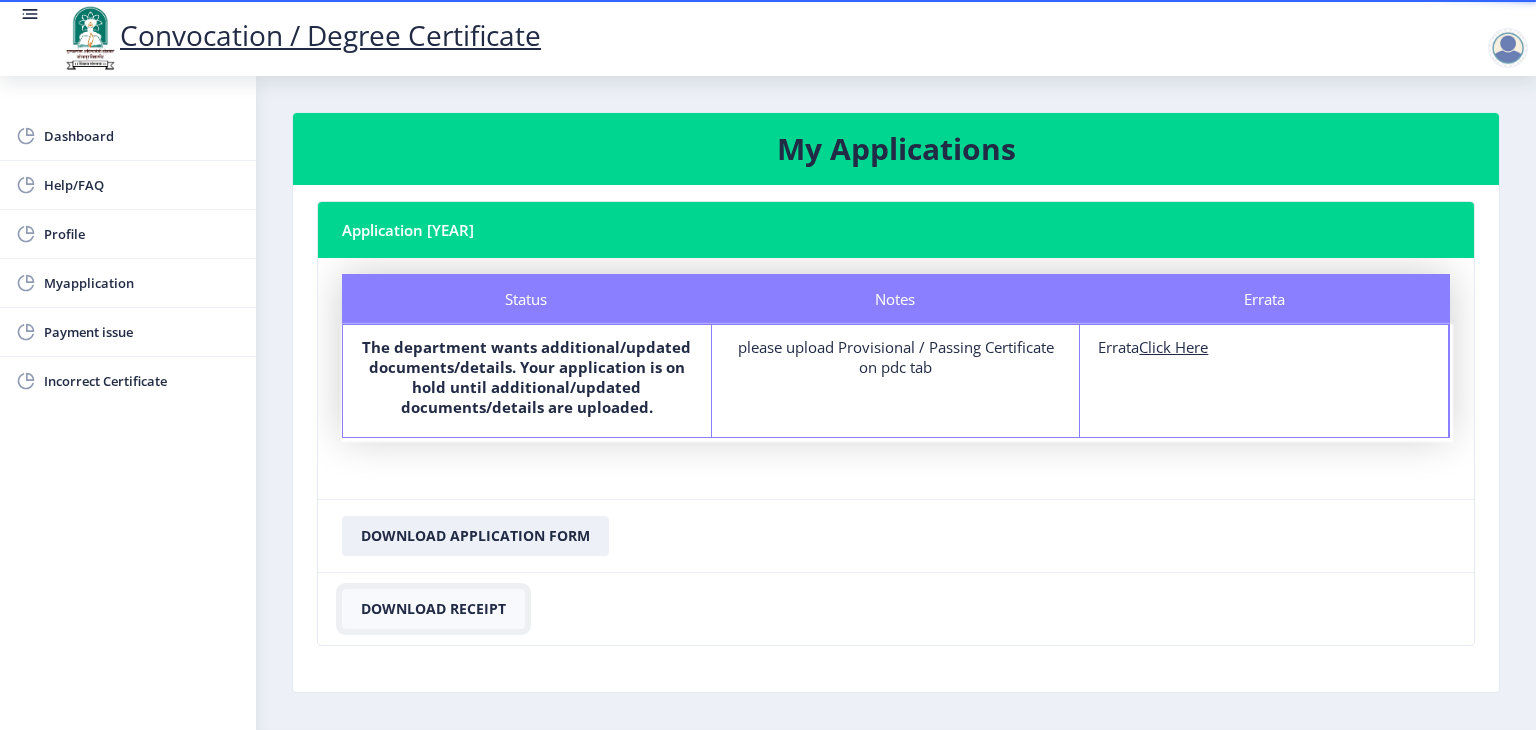click on "Download Receipt" 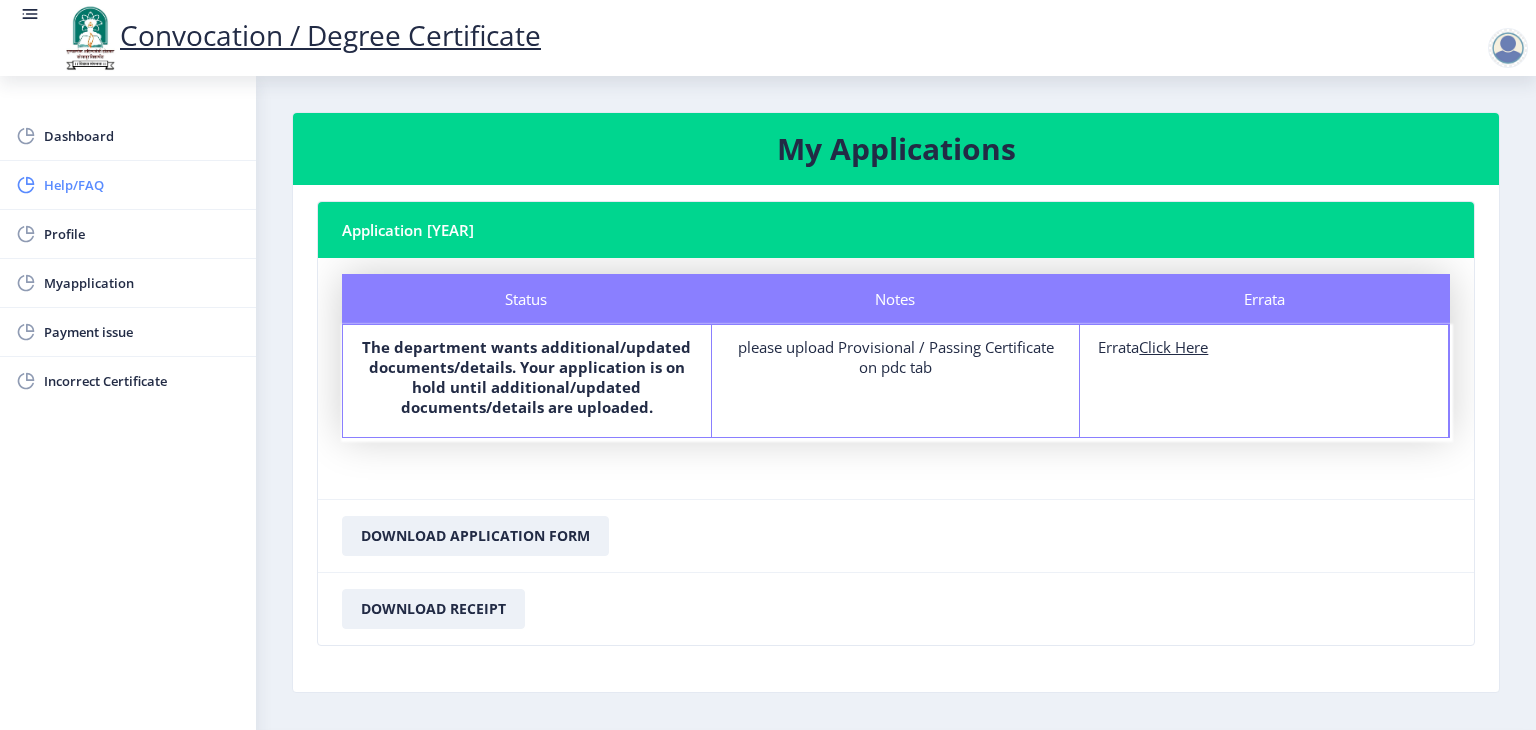 click on "Help/FAQ" 